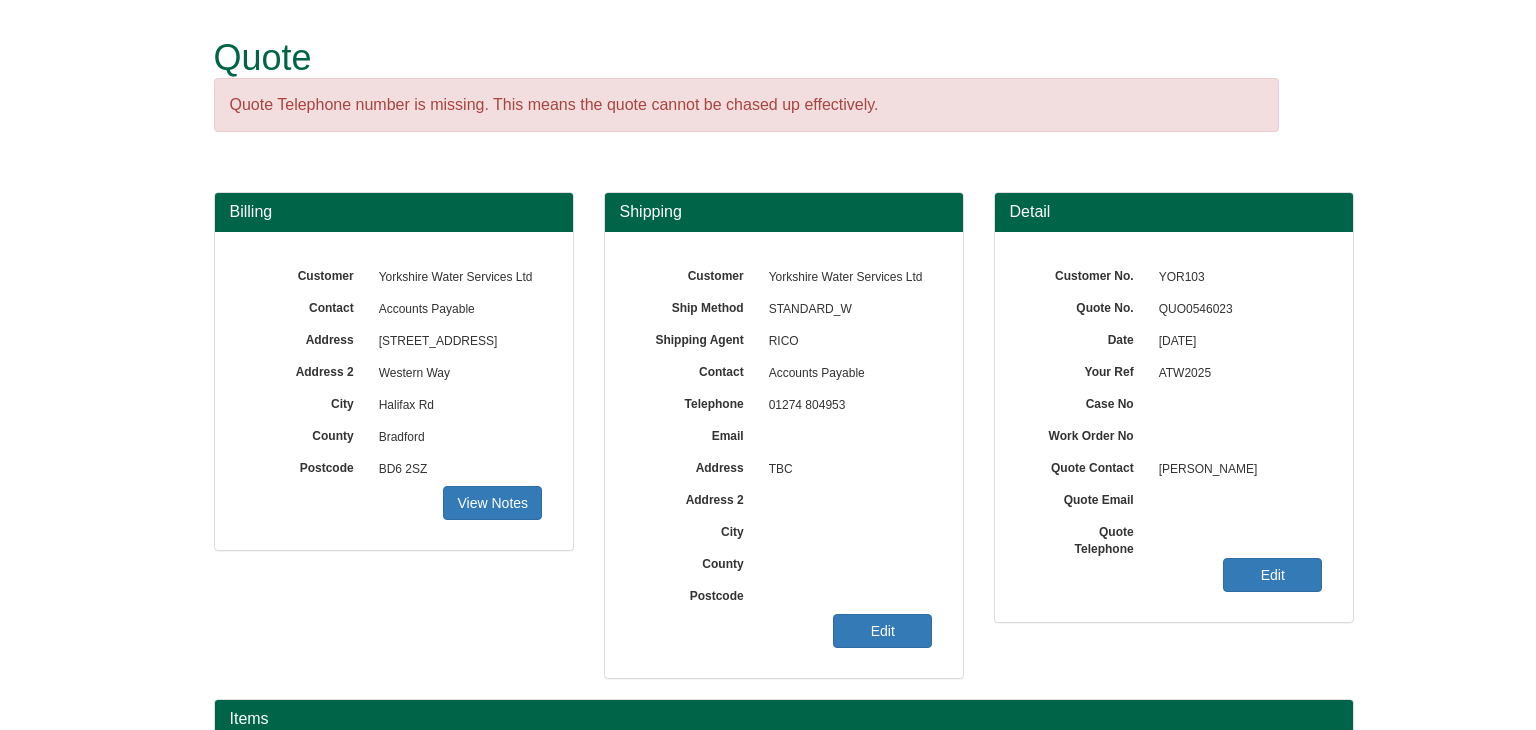 scroll, scrollTop: 500, scrollLeft: 0, axis: vertical 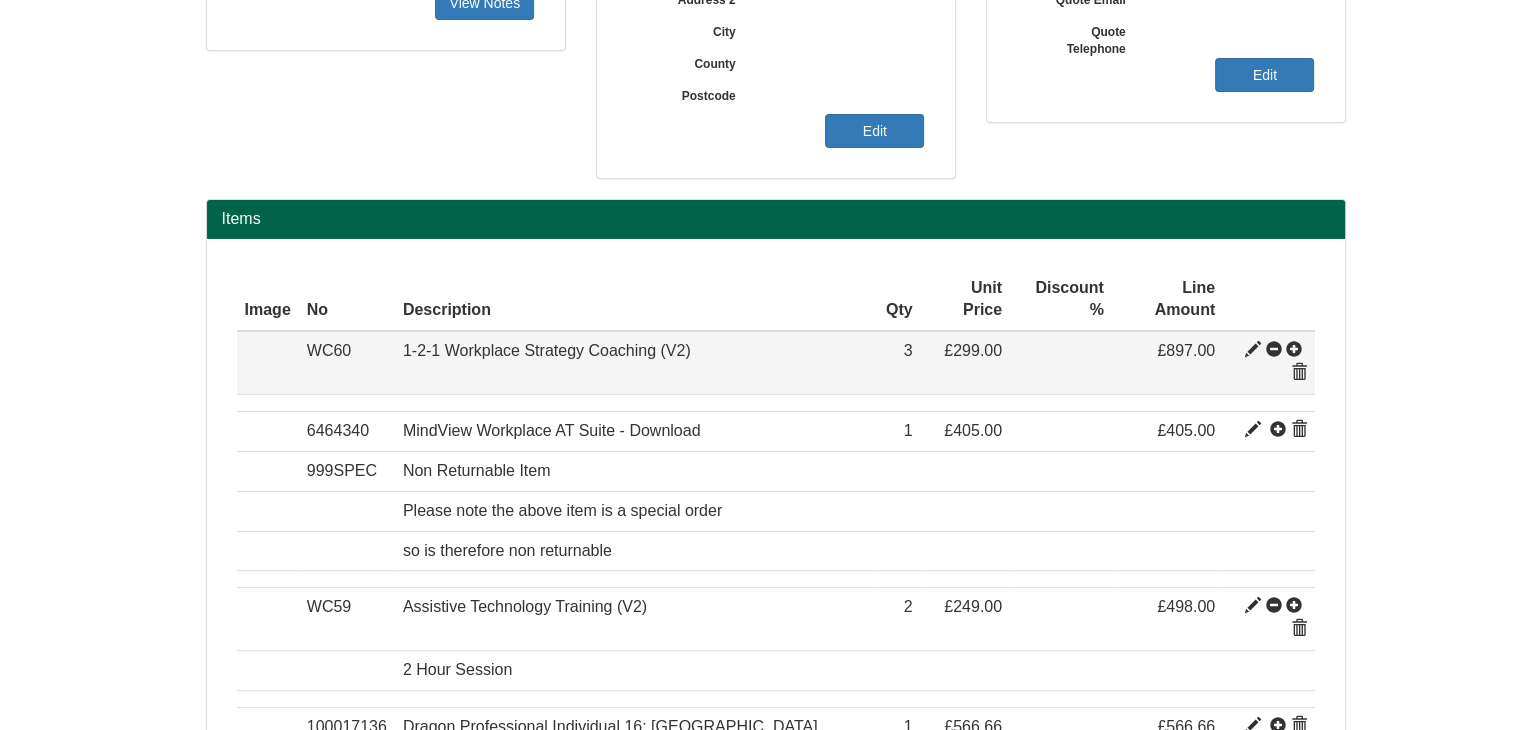 click at bounding box center (1253, 350) 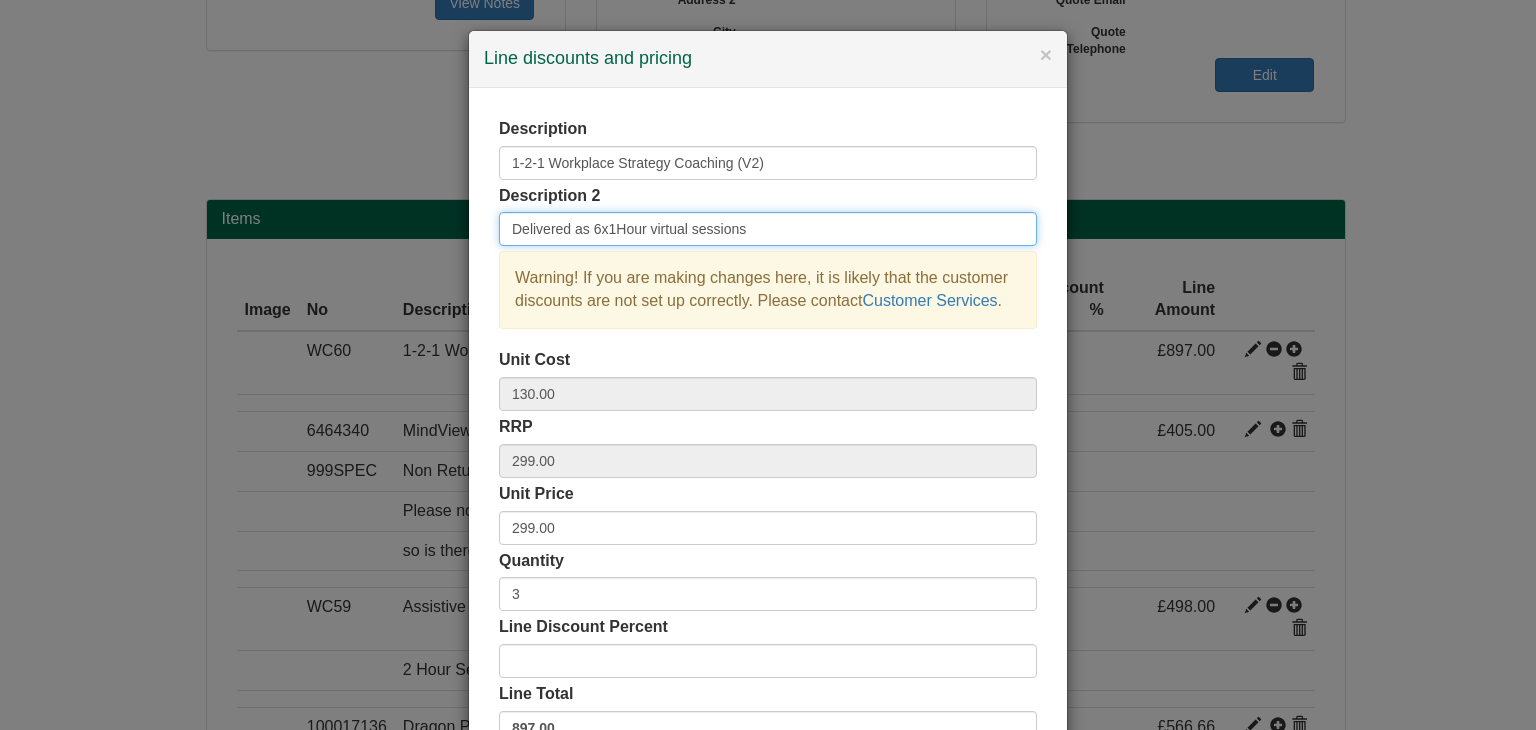 click on "Delivered as 6x1Hour virtual sessions" at bounding box center [768, 229] 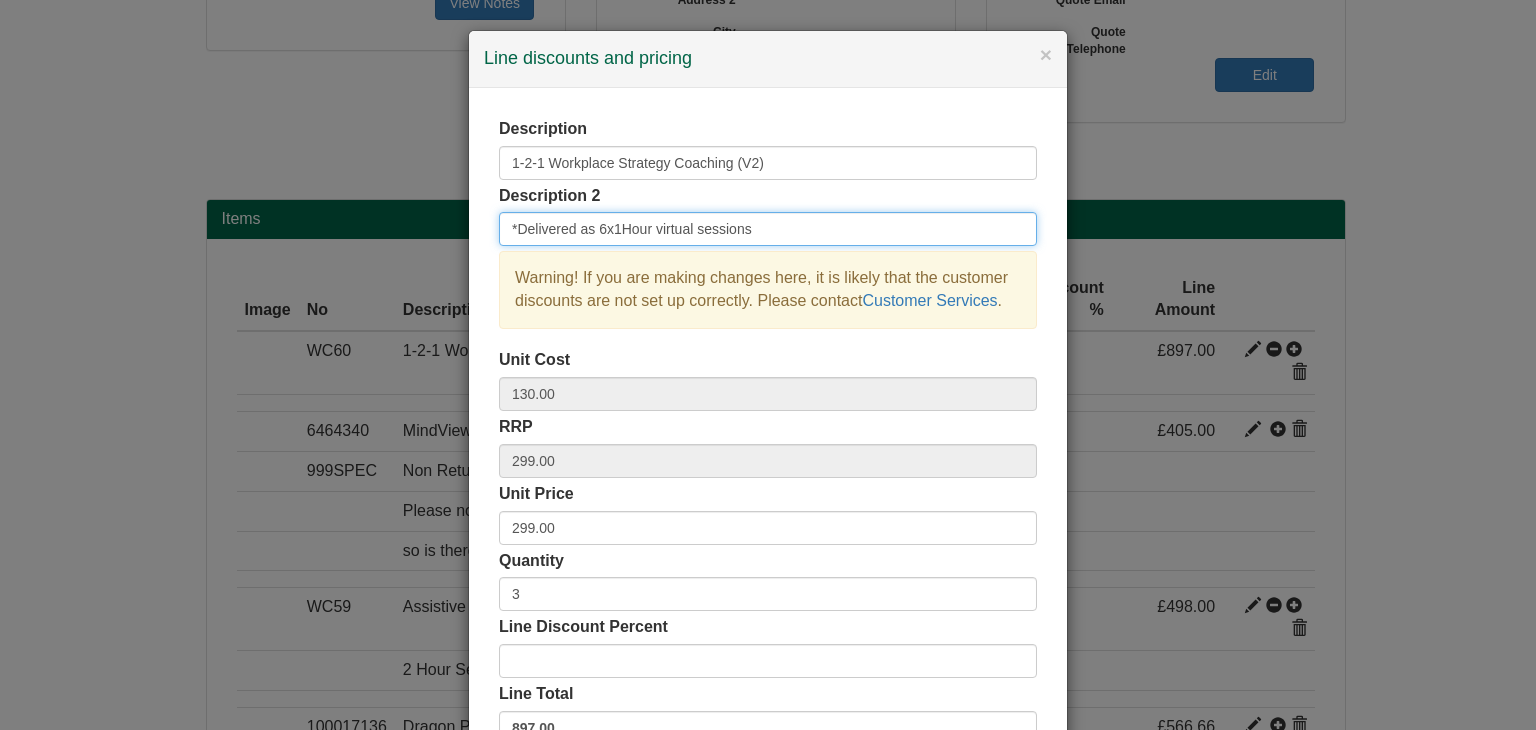 click on "*Delivered as 6x1Hour virtual sessions" at bounding box center [768, 229] 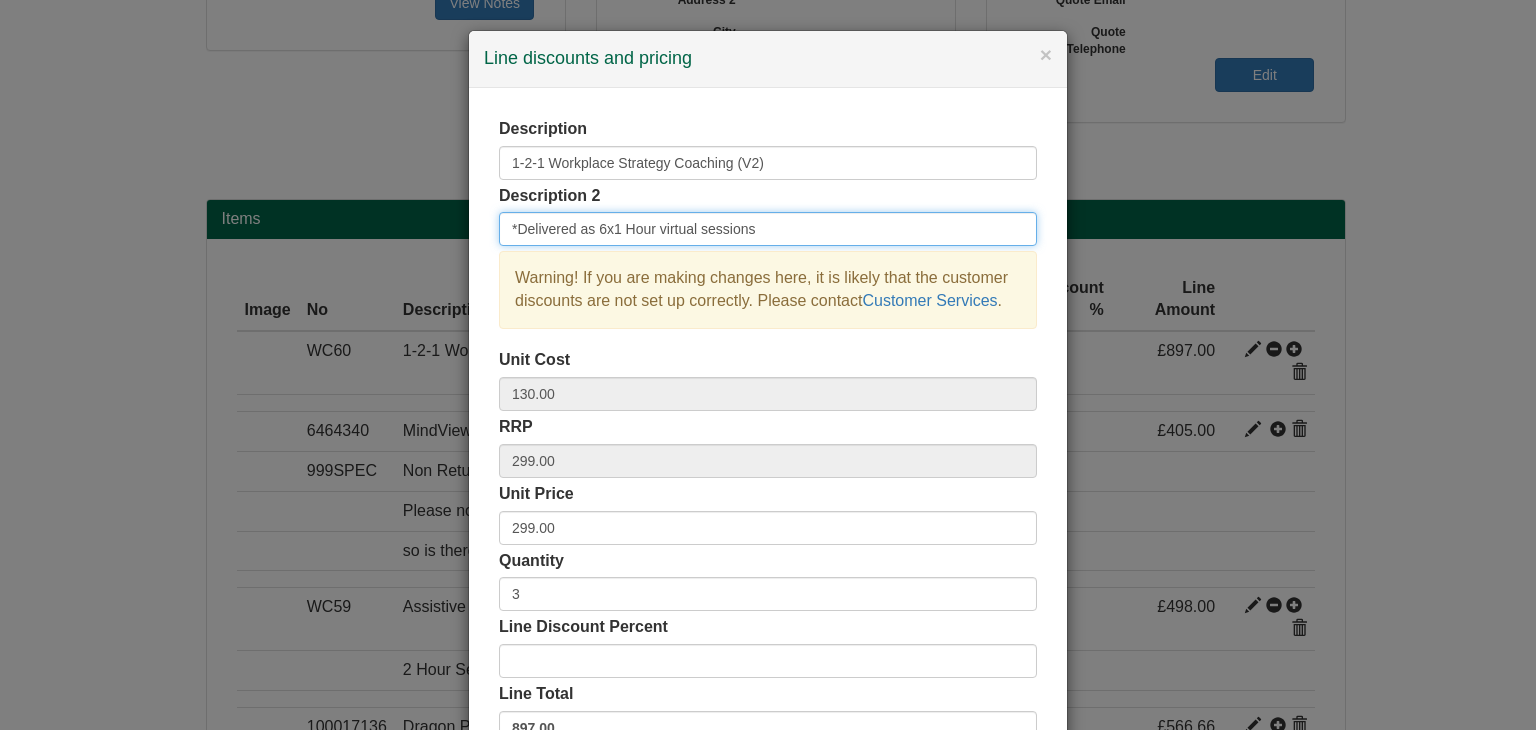 click on "*Delivered as 6x1 Hour virtual sessions" at bounding box center (768, 229) 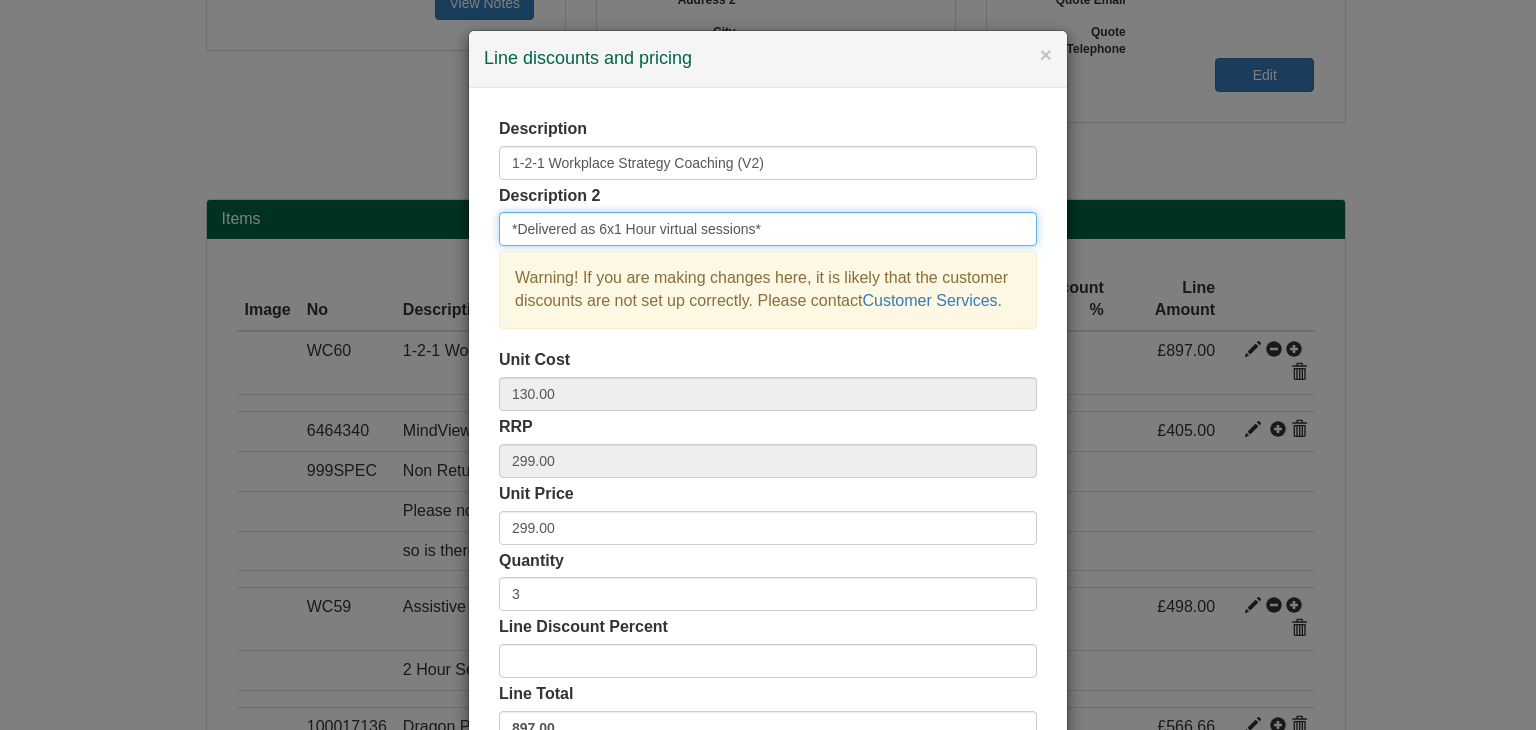 click on "*Delivered as 6x1 Hour virtual sessions*" at bounding box center [768, 229] 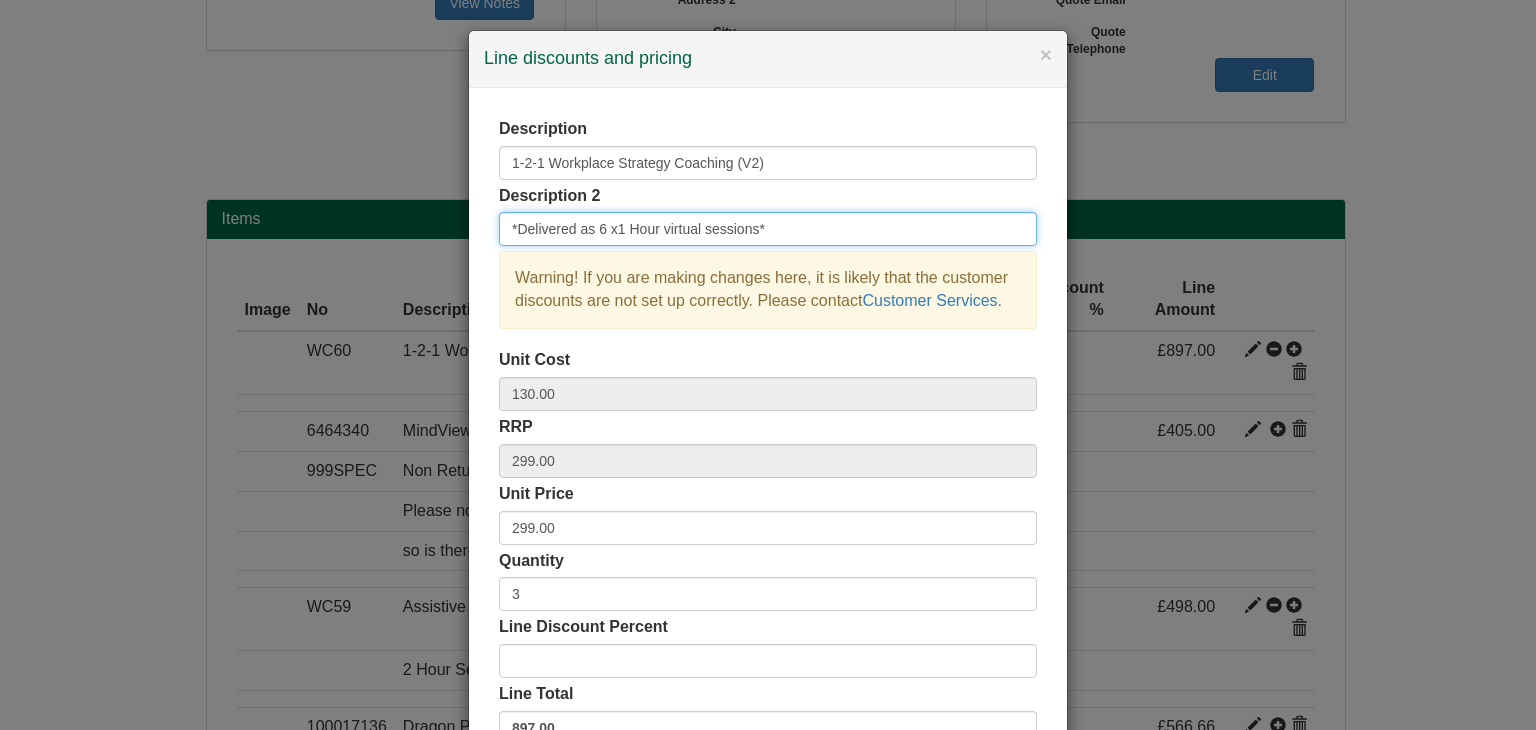 scroll, scrollTop: 100, scrollLeft: 0, axis: vertical 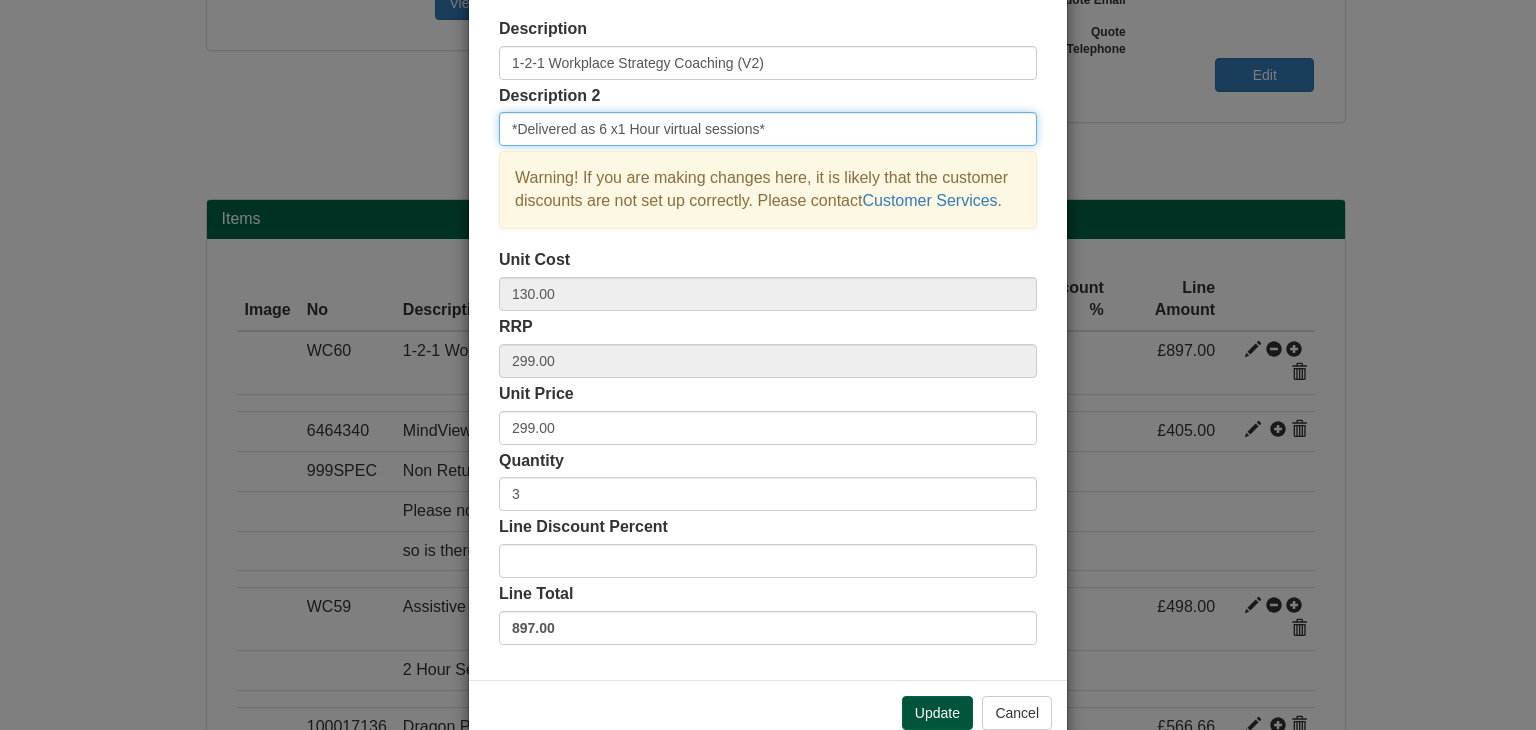 type on "*Delivered as 6 x1 Hour virtual sessions*" 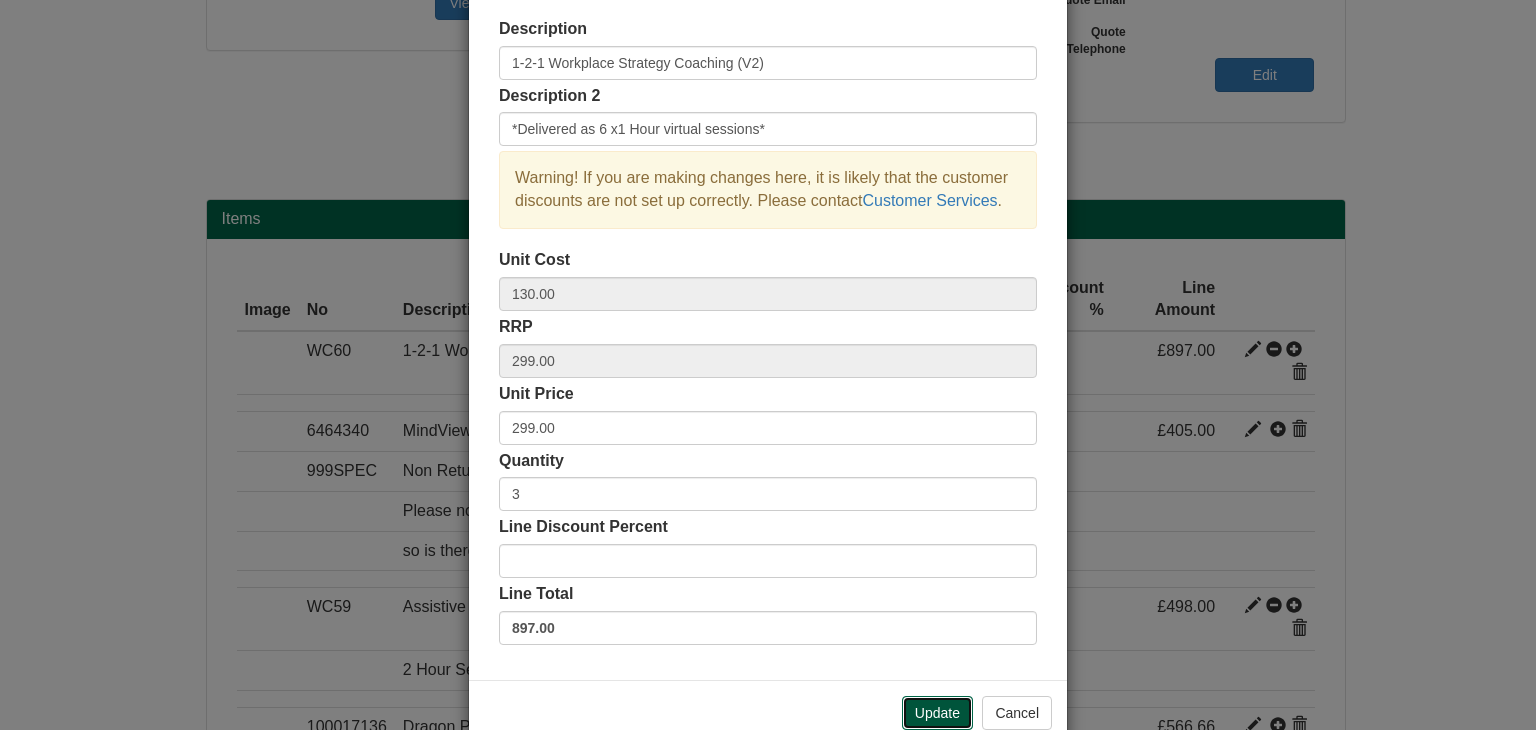 click on "Update" at bounding box center (937, 713) 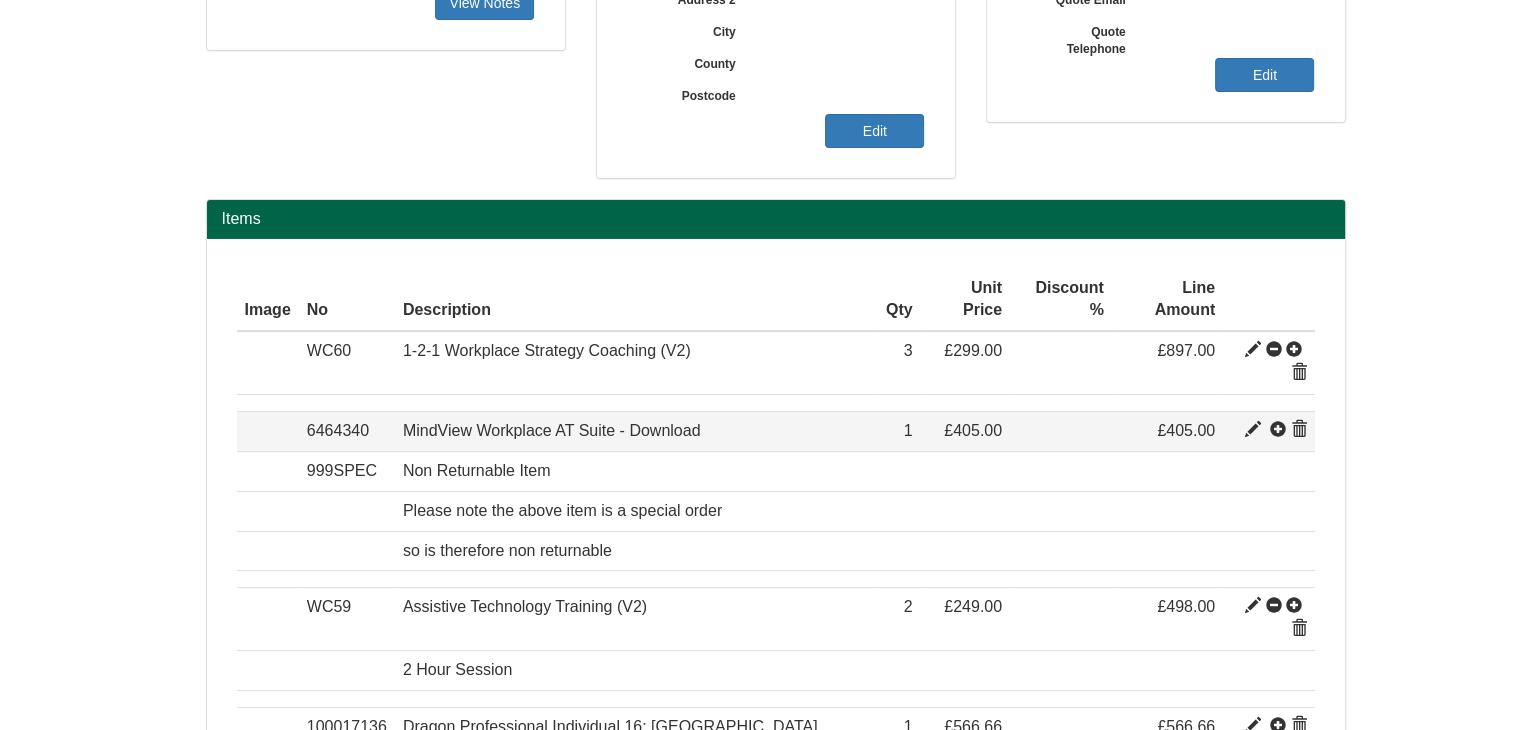 click at bounding box center [1253, 430] 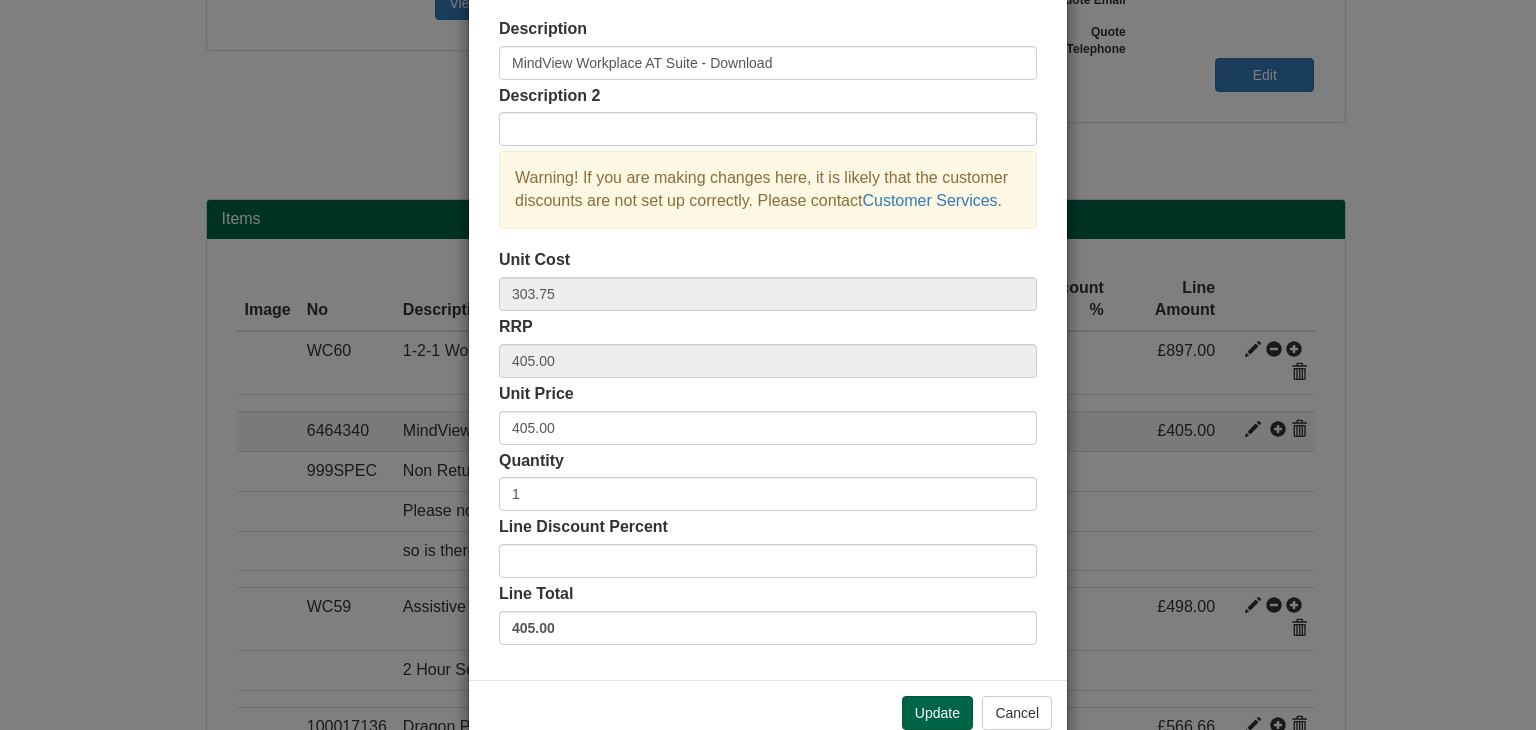 scroll, scrollTop: 0, scrollLeft: 0, axis: both 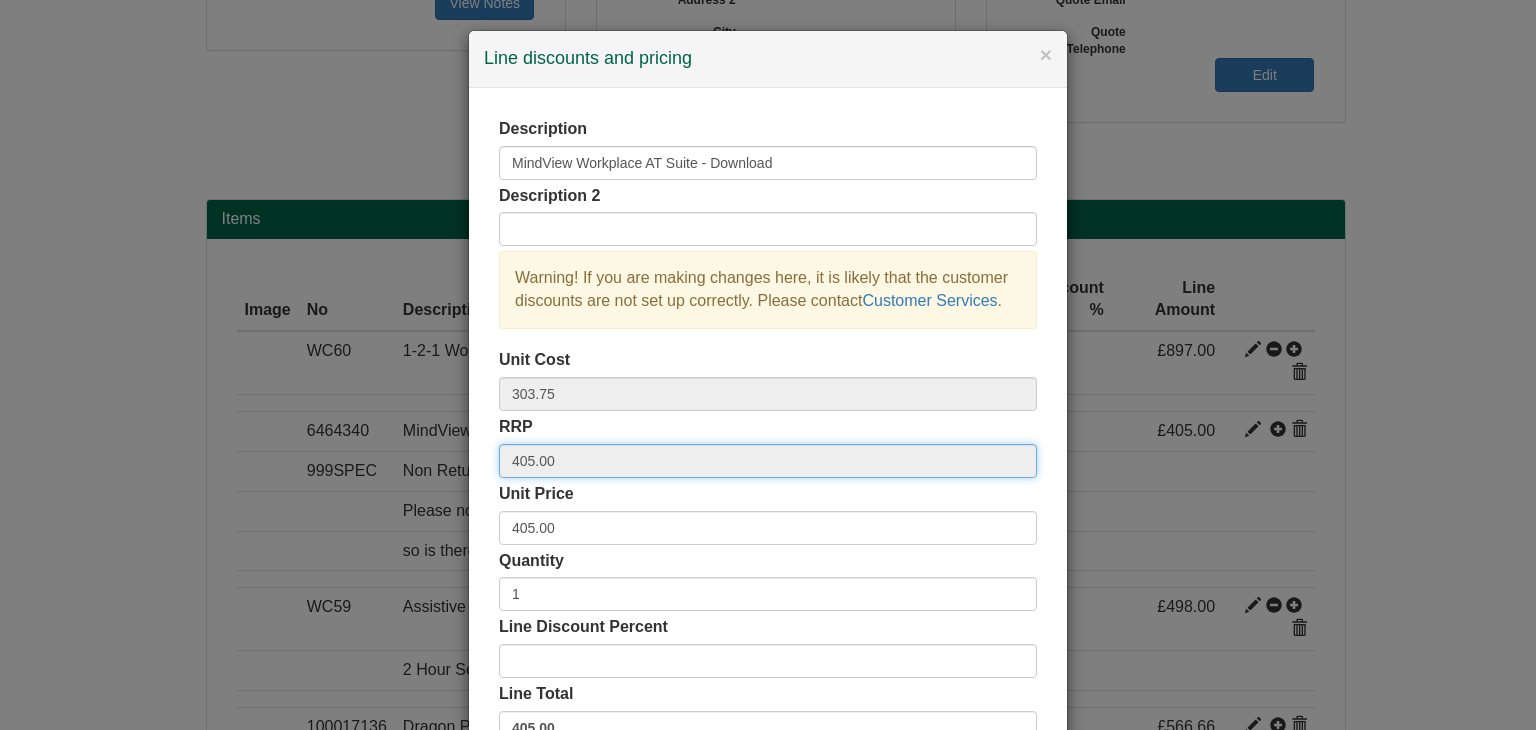 drag, startPoint x: 553, startPoint y: 458, endPoint x: 459, endPoint y: 457, distance: 94.00532 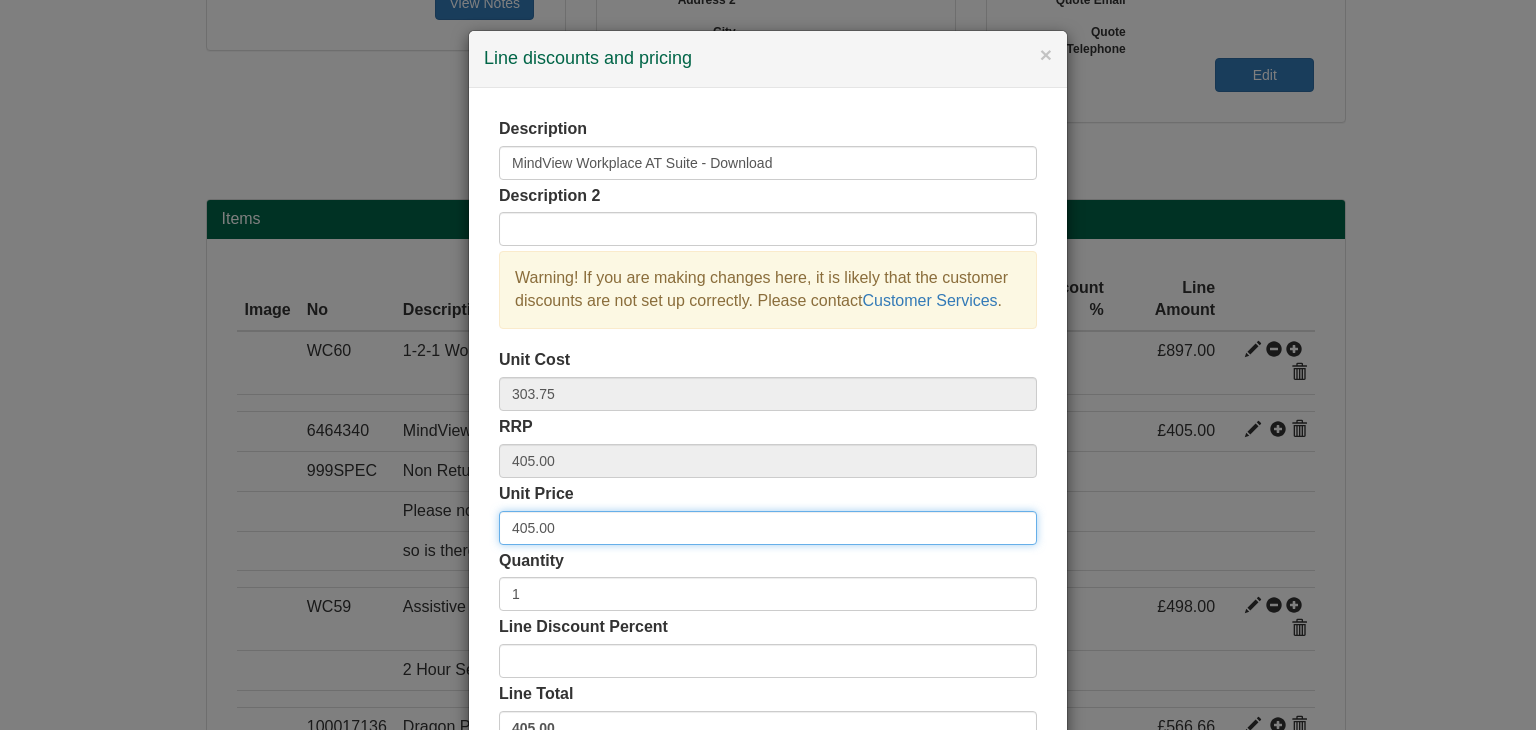 drag, startPoint x: 550, startPoint y: 527, endPoint x: 445, endPoint y: 523, distance: 105.076164 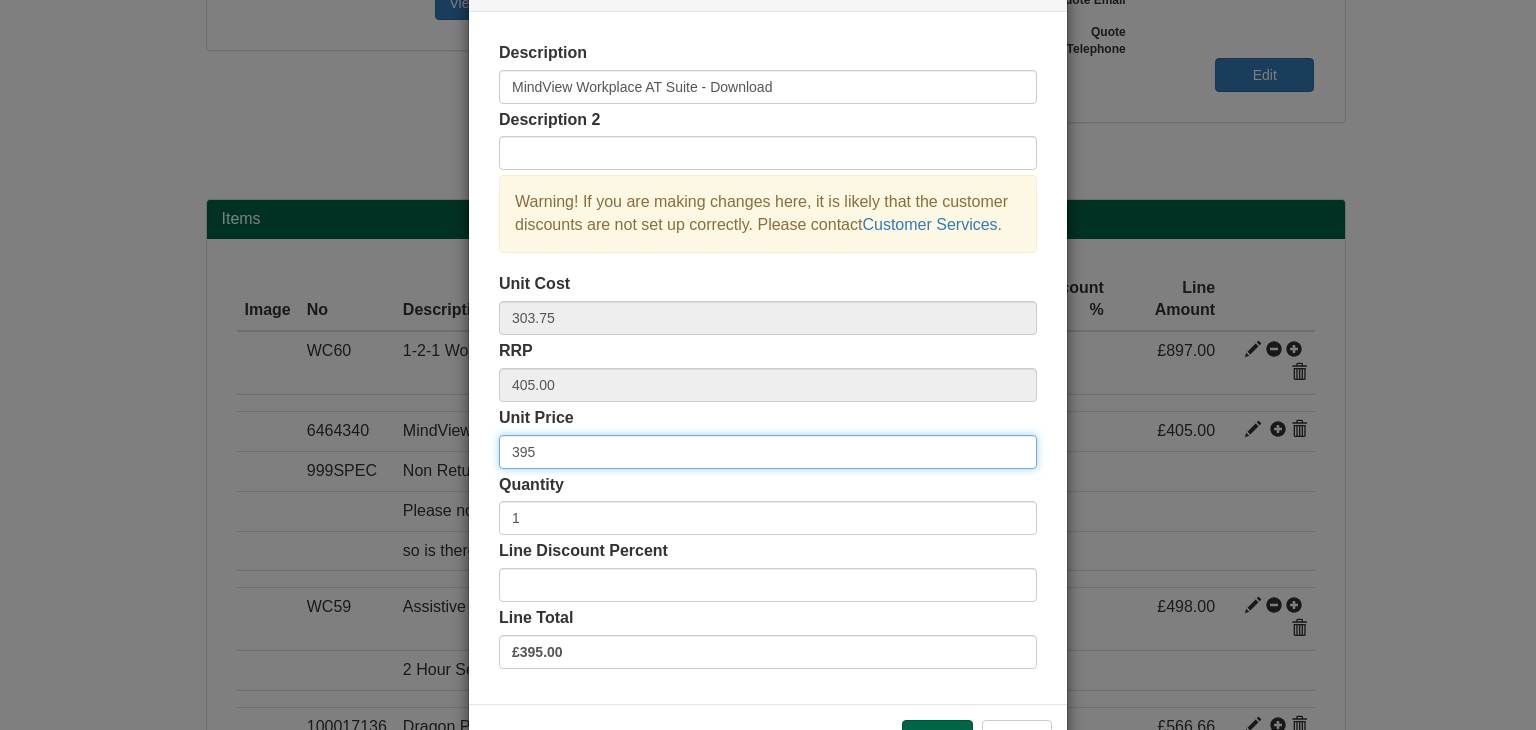 scroll, scrollTop: 144, scrollLeft: 0, axis: vertical 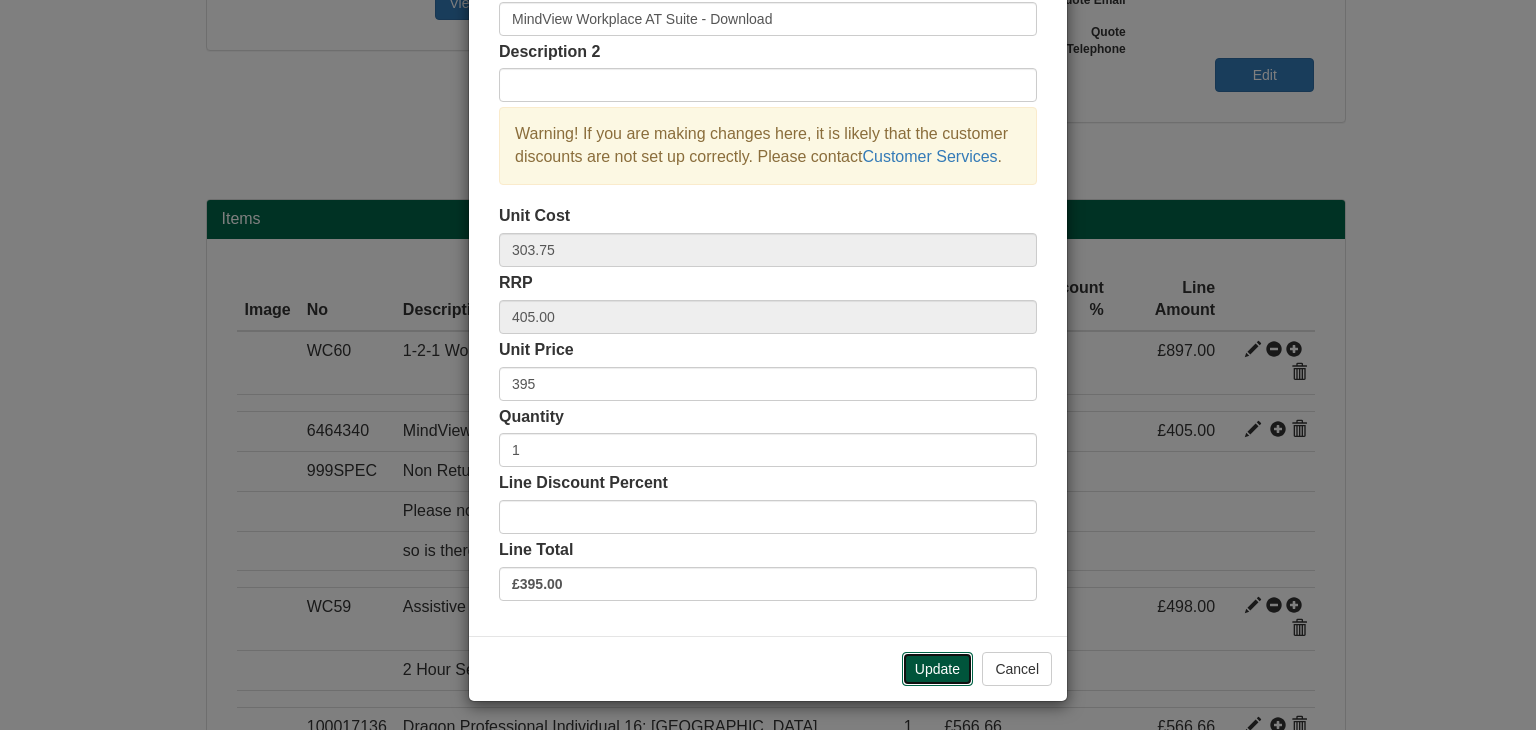 click on "Update" at bounding box center [937, 669] 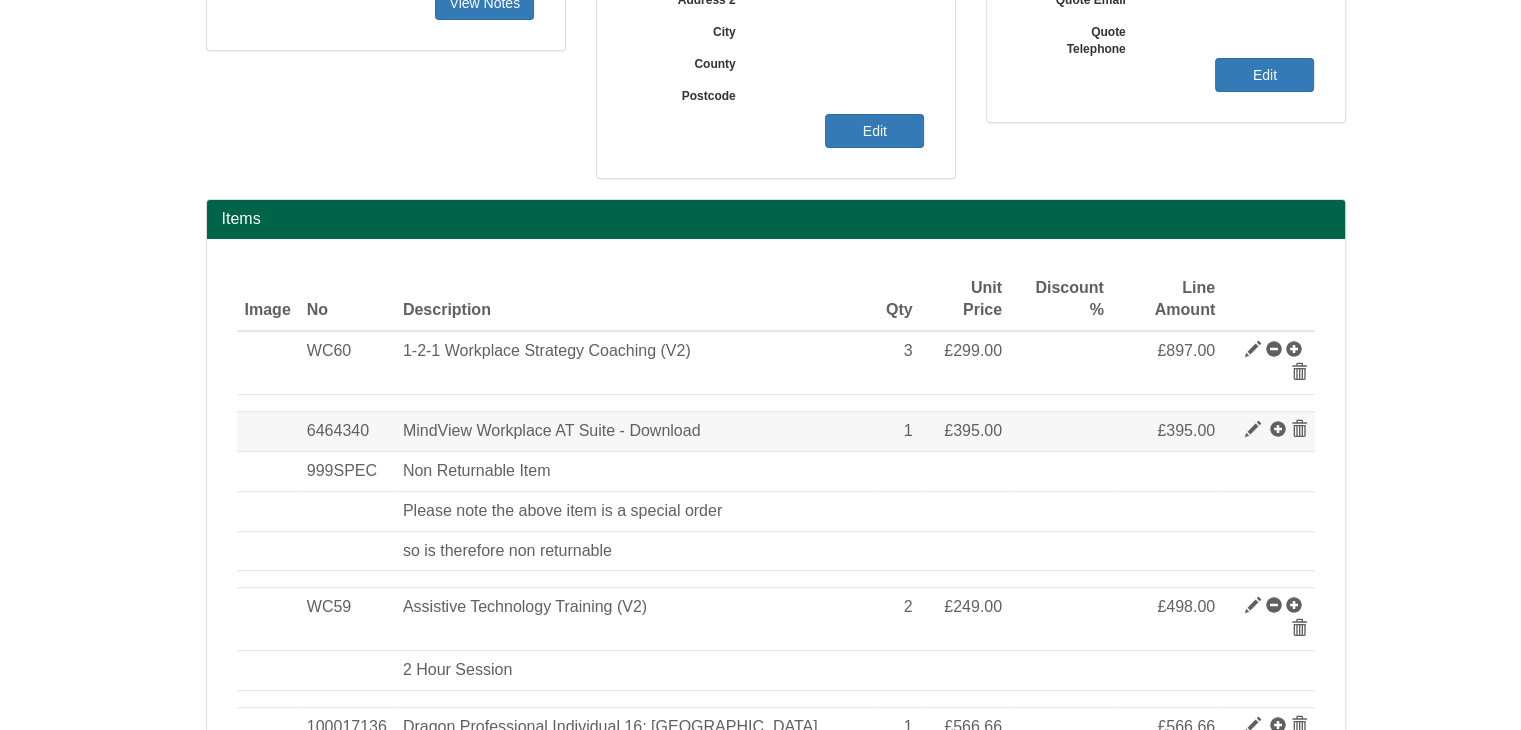click at bounding box center (1253, 430) 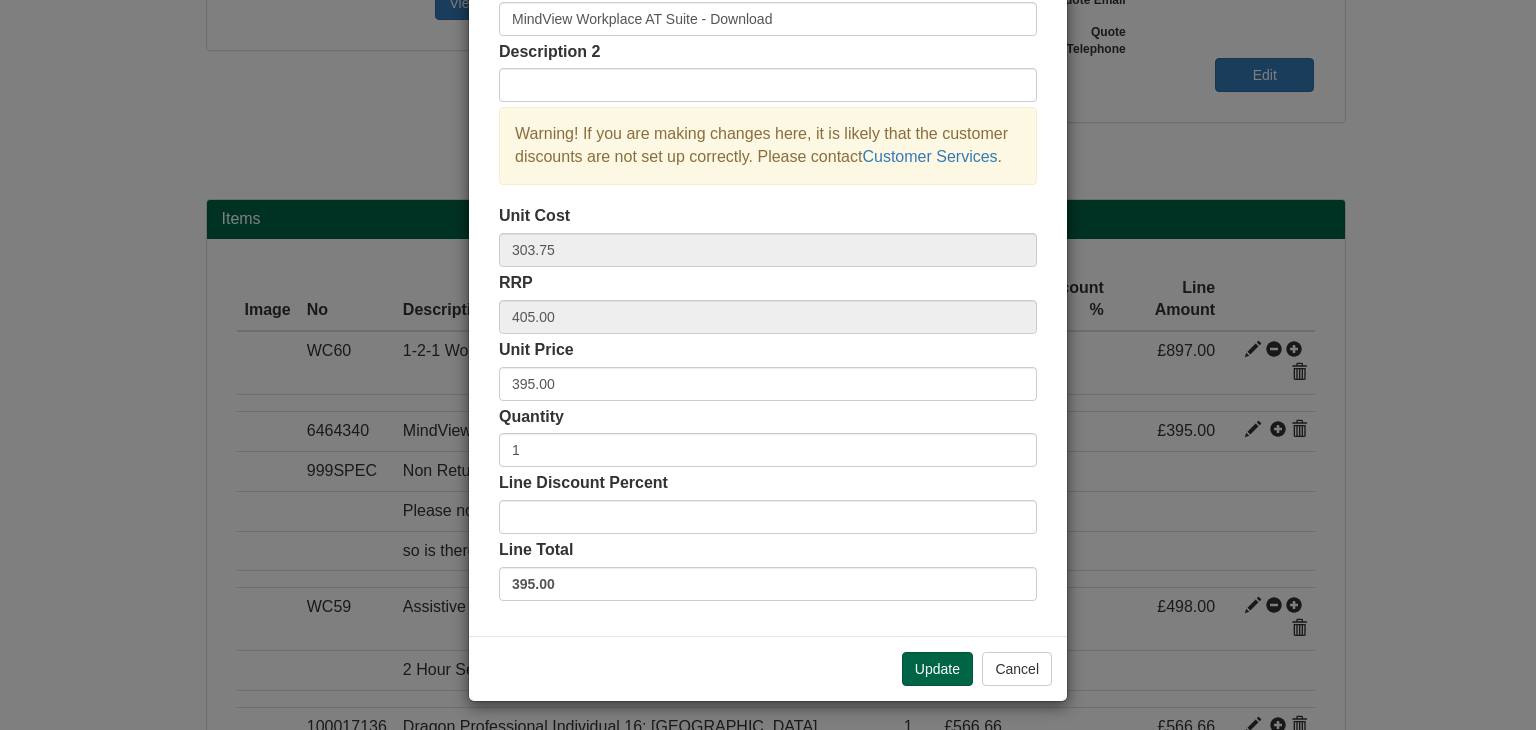 scroll, scrollTop: 0, scrollLeft: 0, axis: both 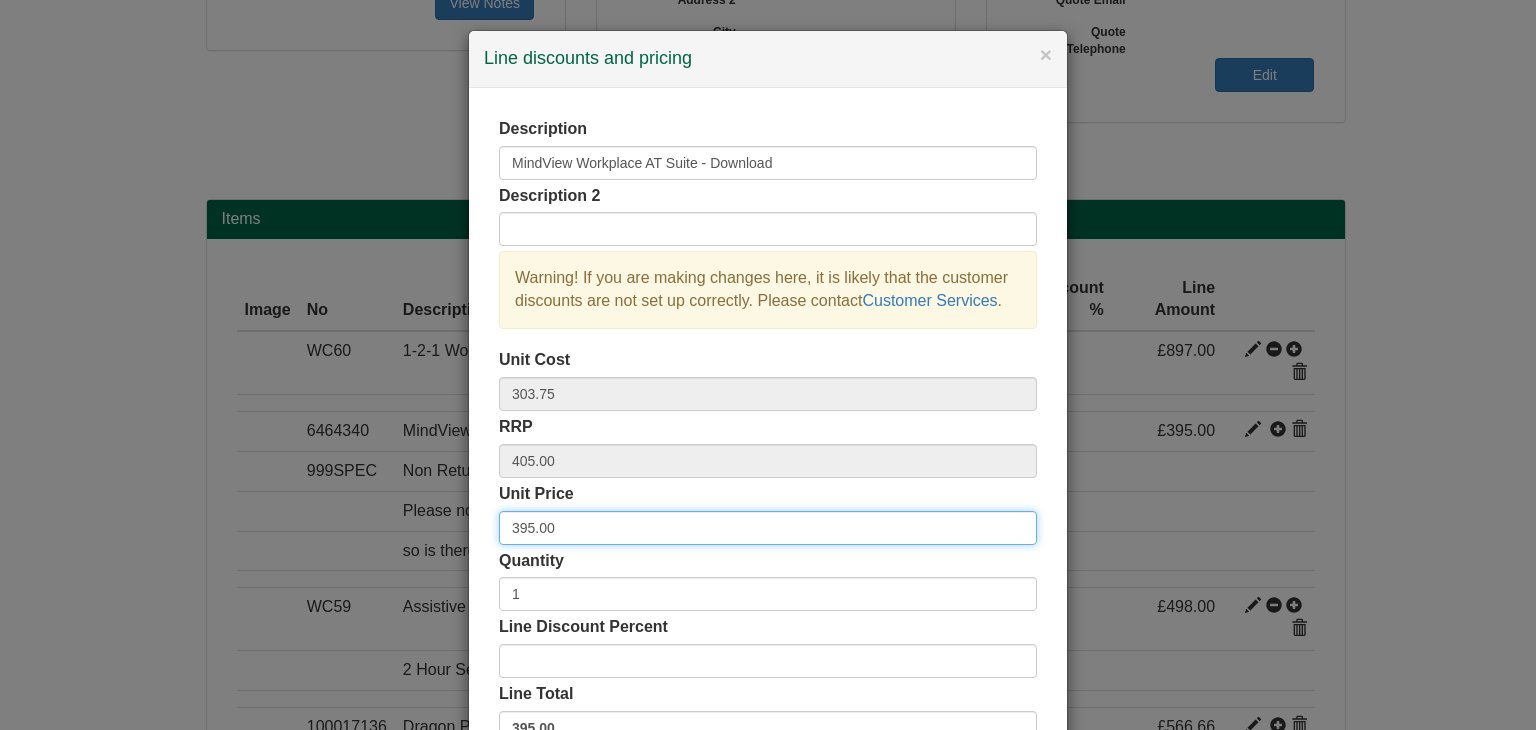 click on "395.00" at bounding box center (768, 528) 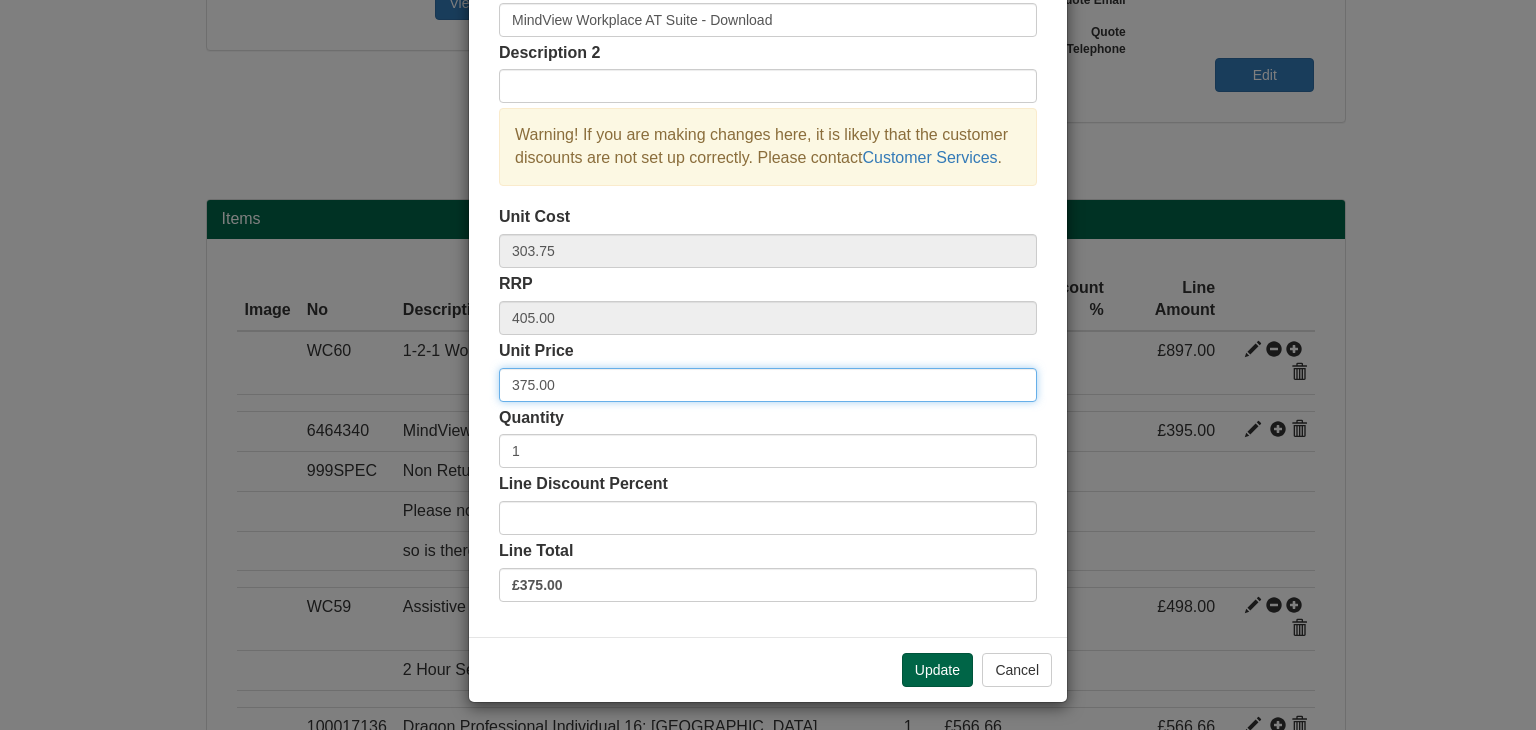 scroll, scrollTop: 144, scrollLeft: 0, axis: vertical 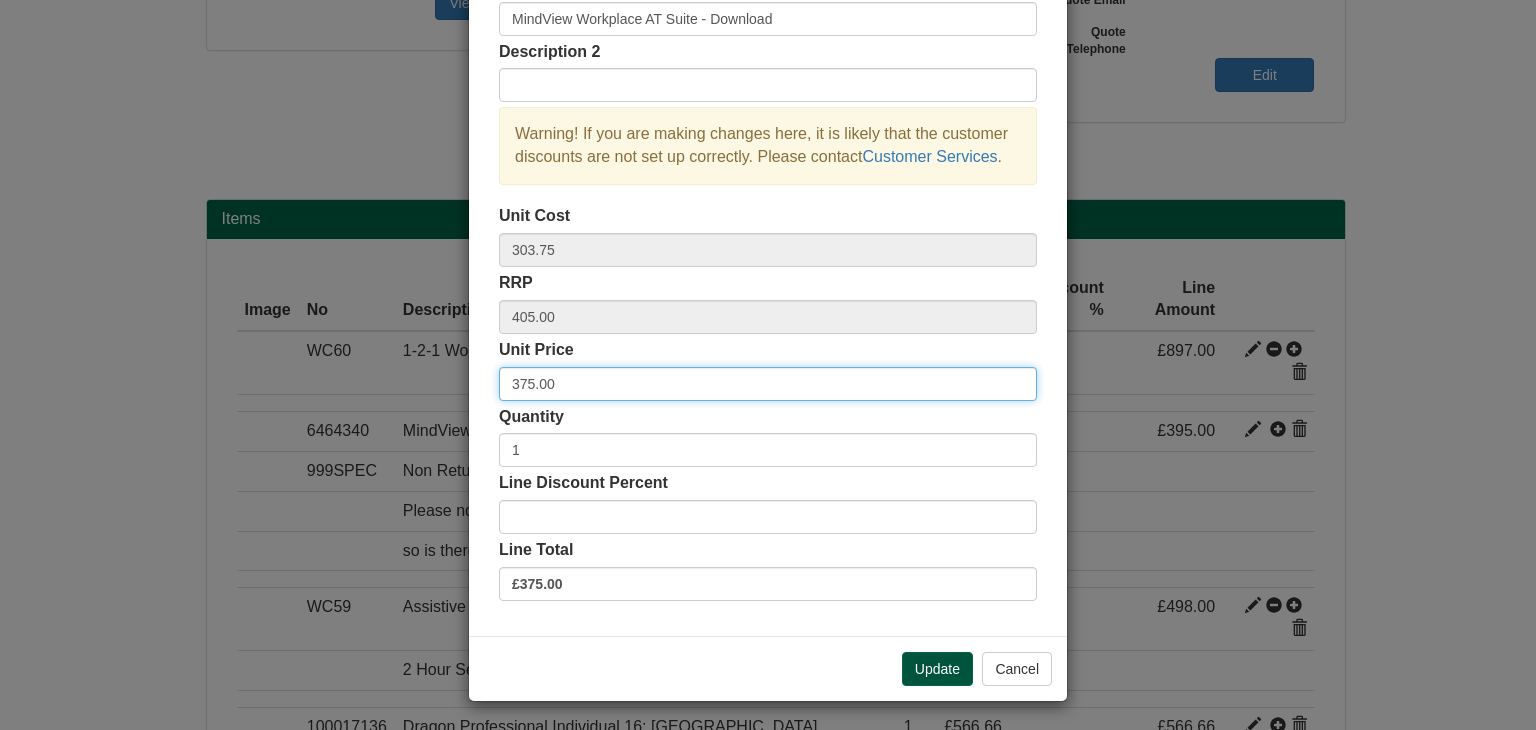 type on "375.00" 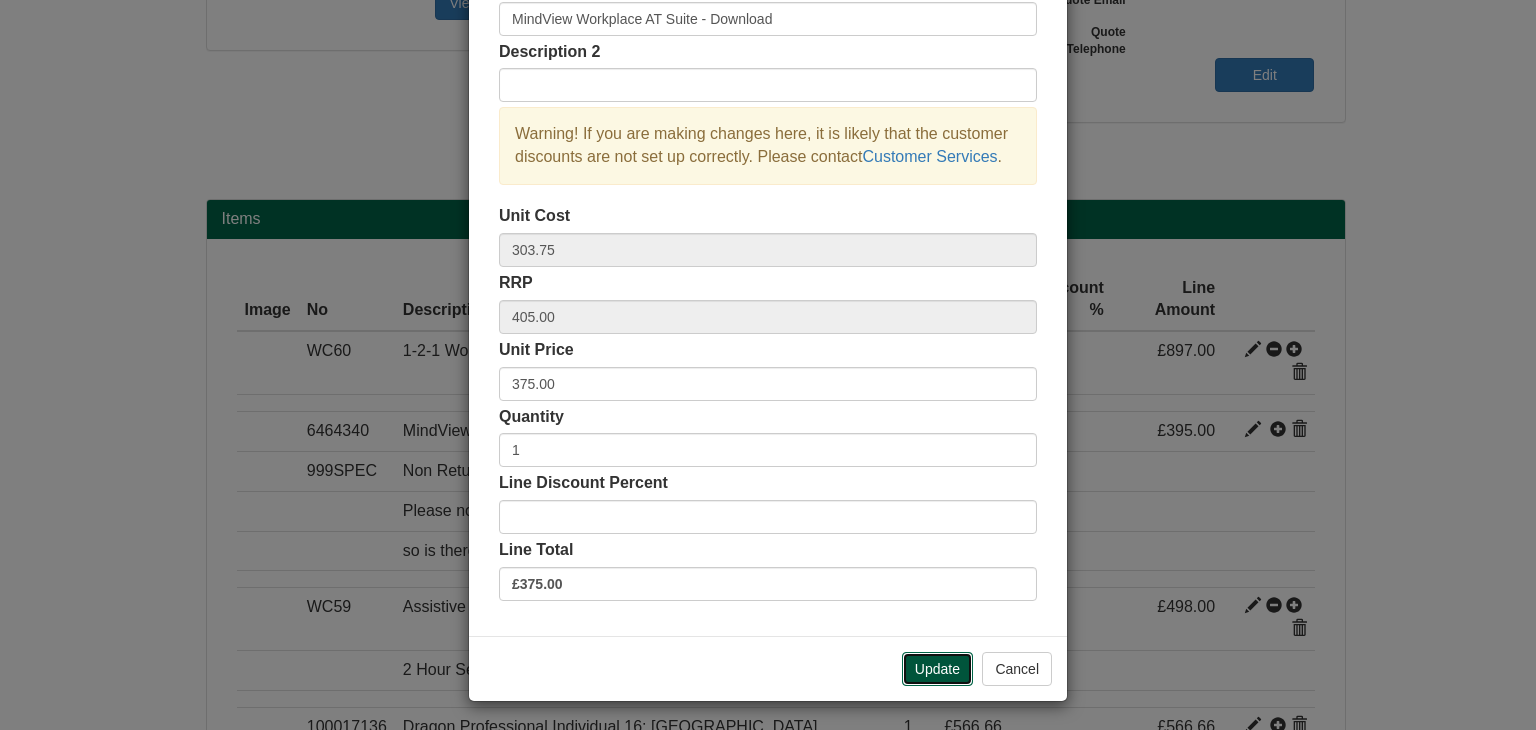 click on "Update" at bounding box center (937, 669) 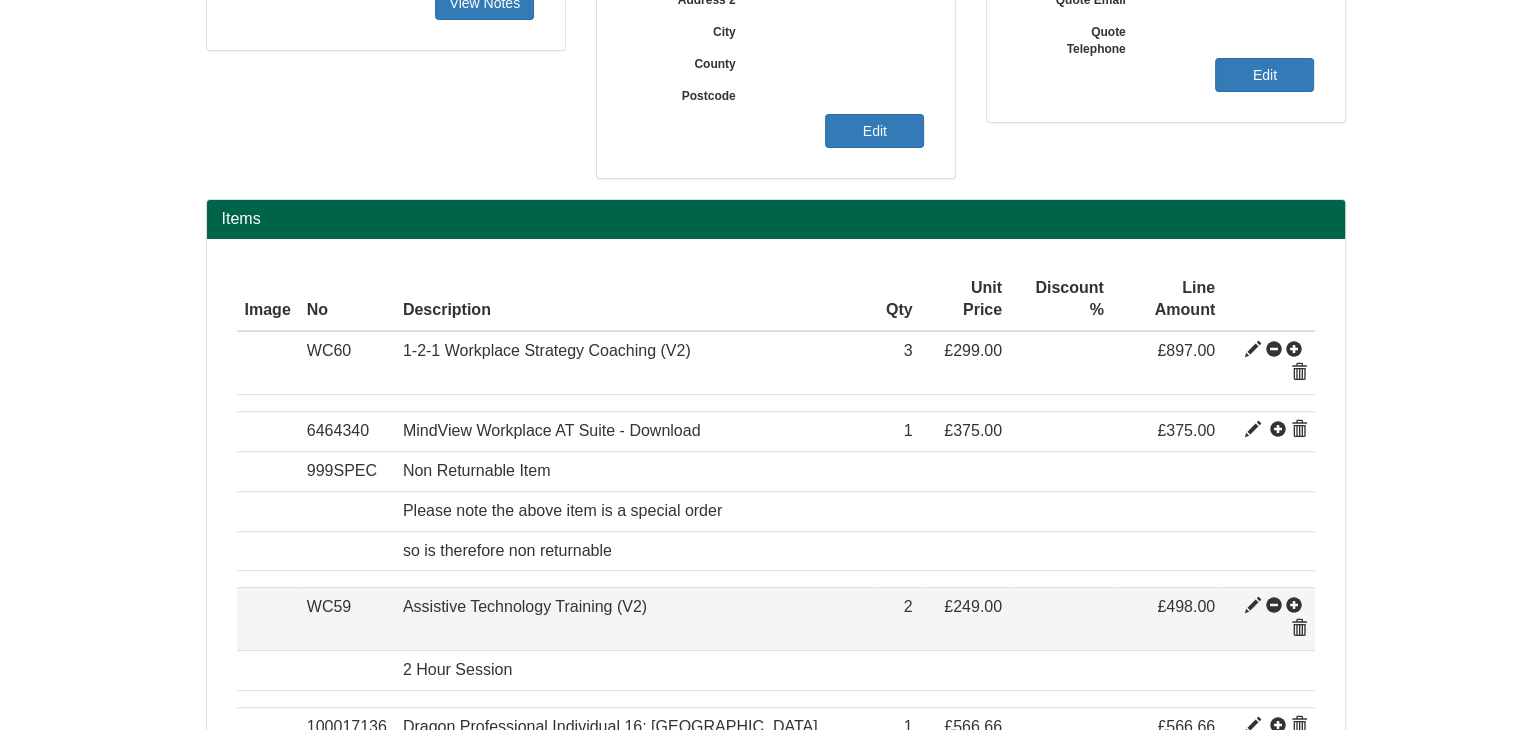 click at bounding box center (1253, 606) 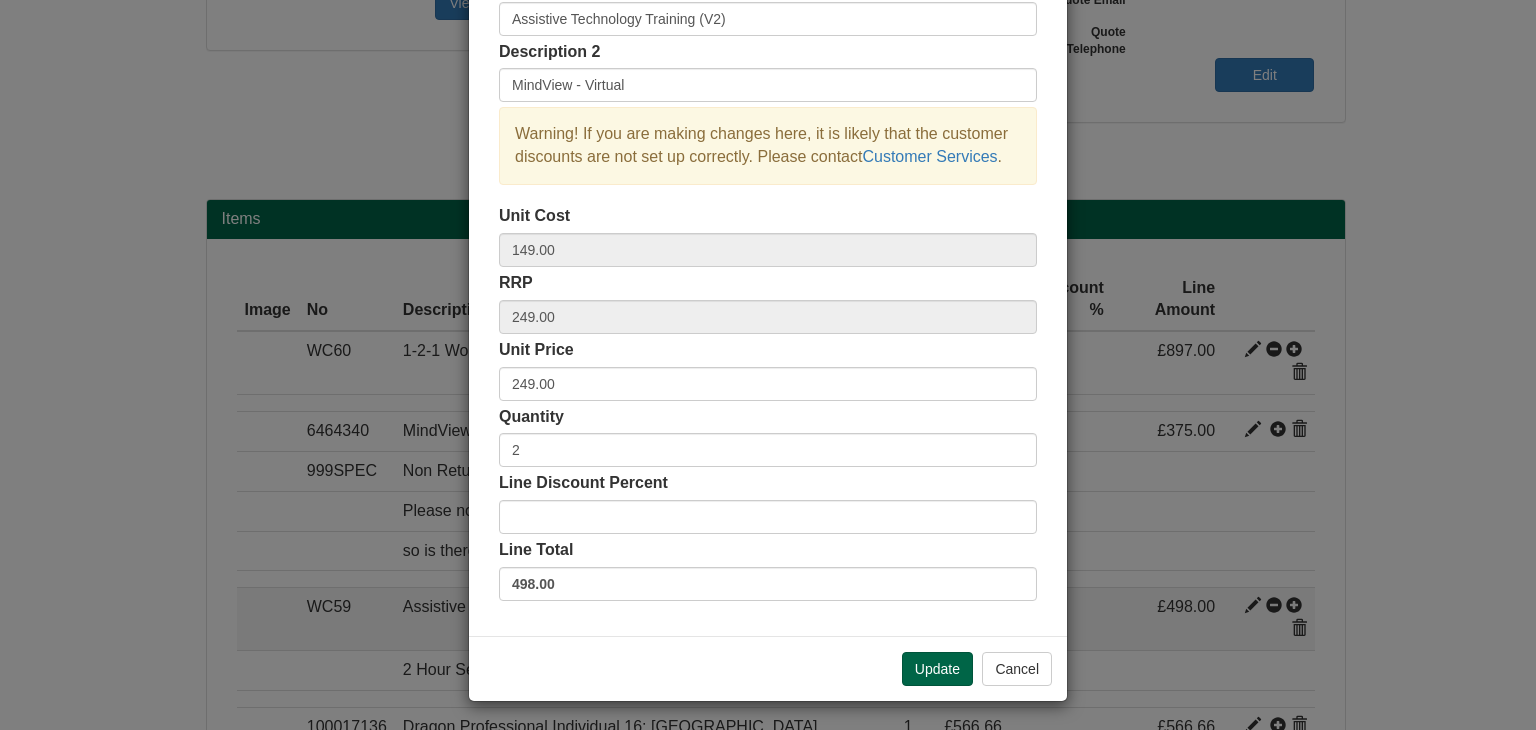 scroll, scrollTop: 0, scrollLeft: 0, axis: both 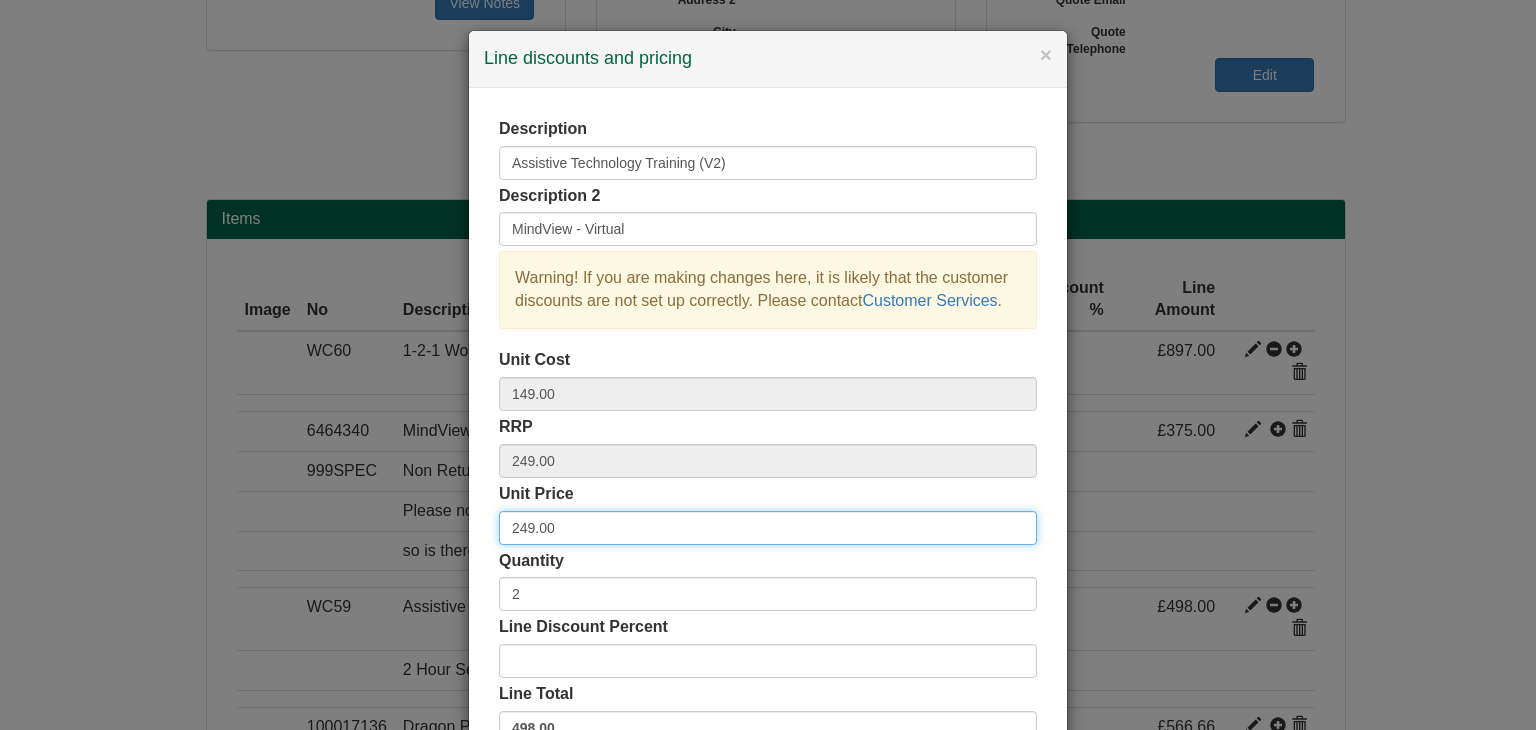 drag, startPoint x: 560, startPoint y: 523, endPoint x: 397, endPoint y: 518, distance: 163.07668 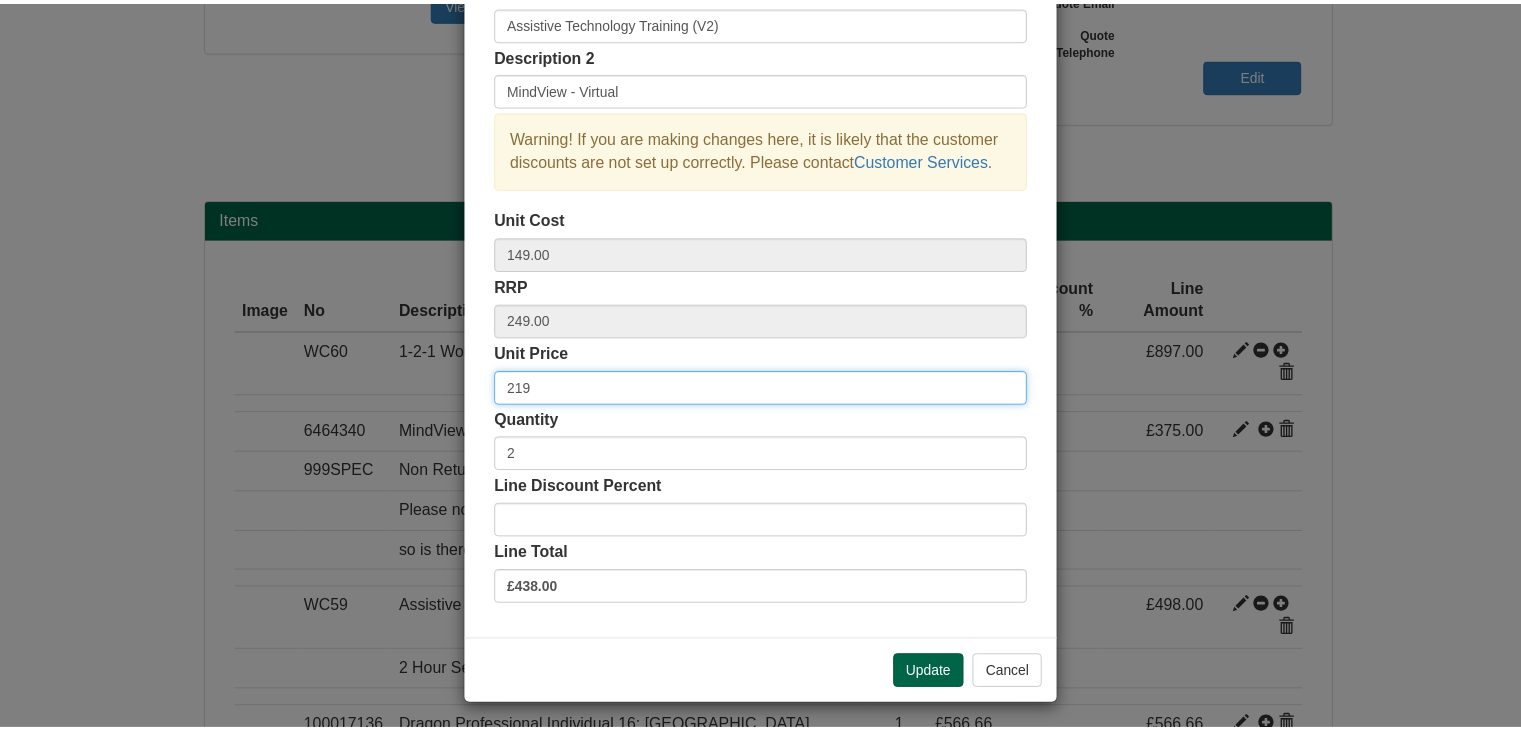 scroll, scrollTop: 144, scrollLeft: 0, axis: vertical 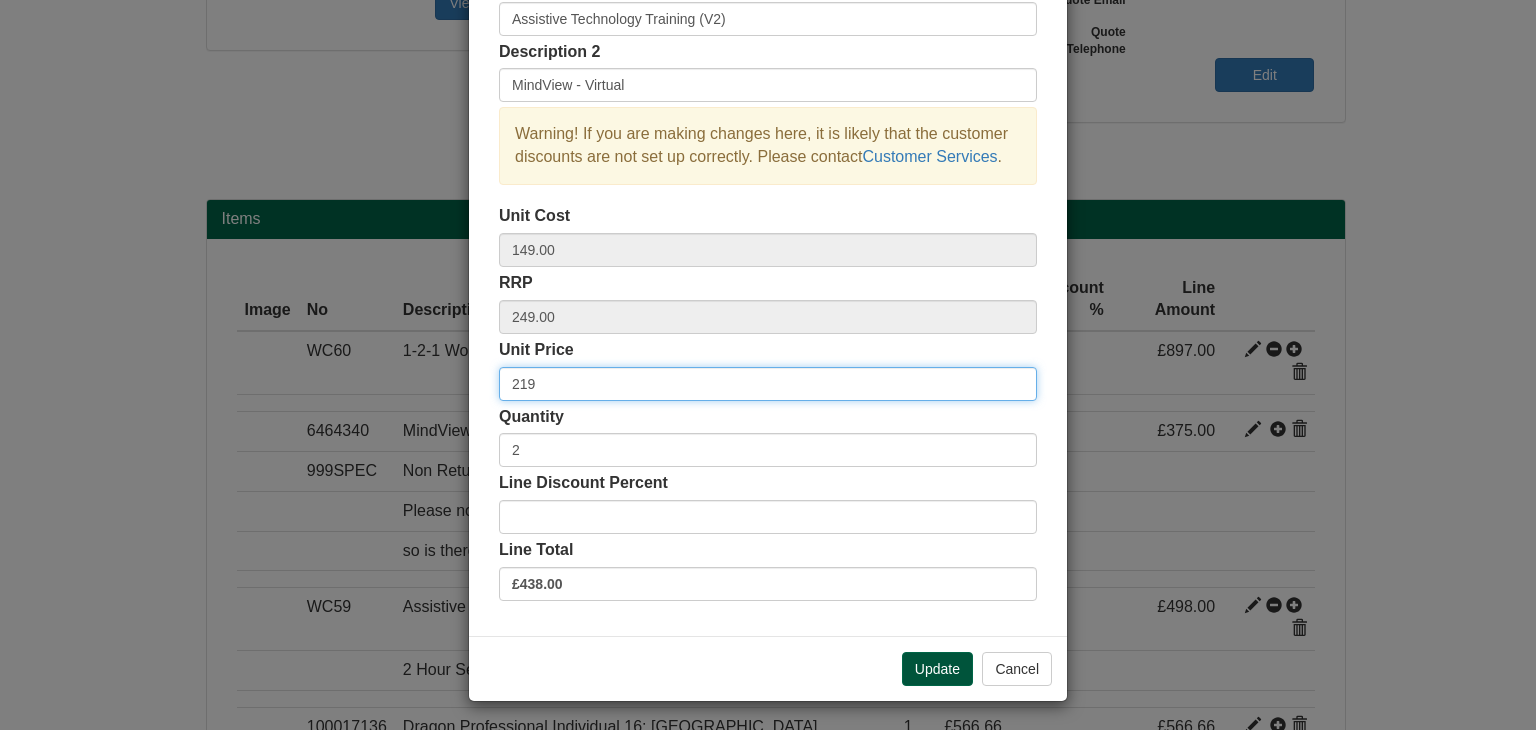 type on "219" 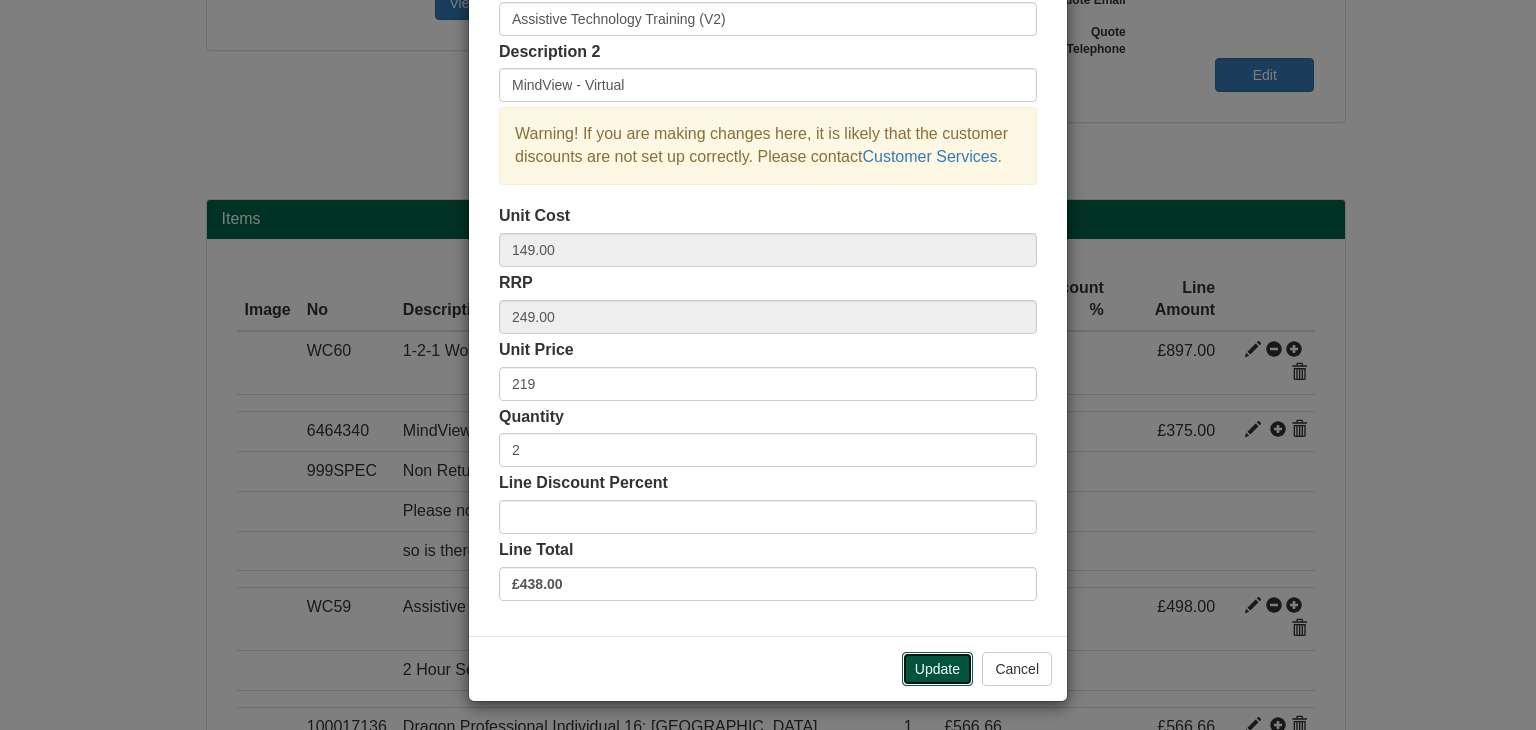 click on "Update" at bounding box center [937, 669] 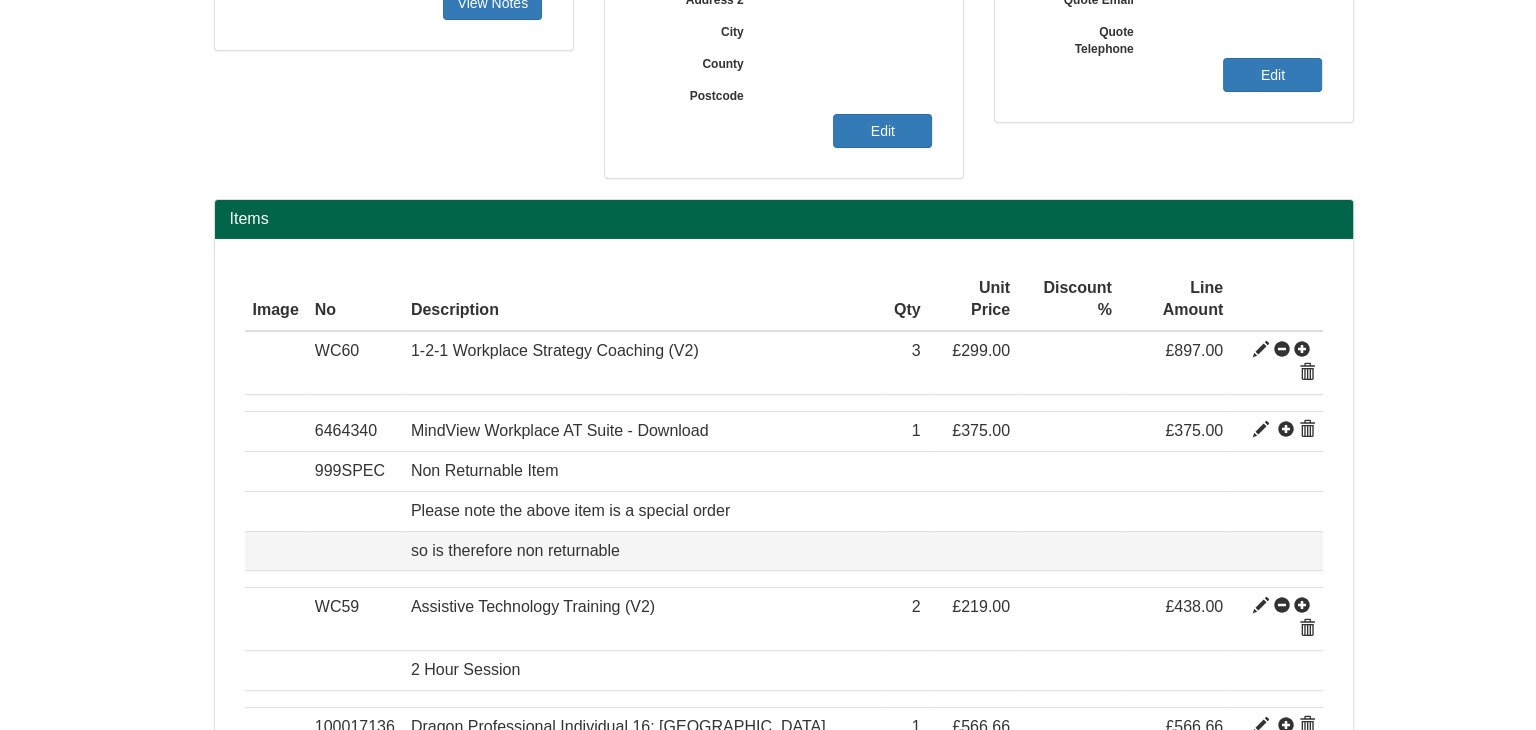 scroll, scrollTop: 600, scrollLeft: 0, axis: vertical 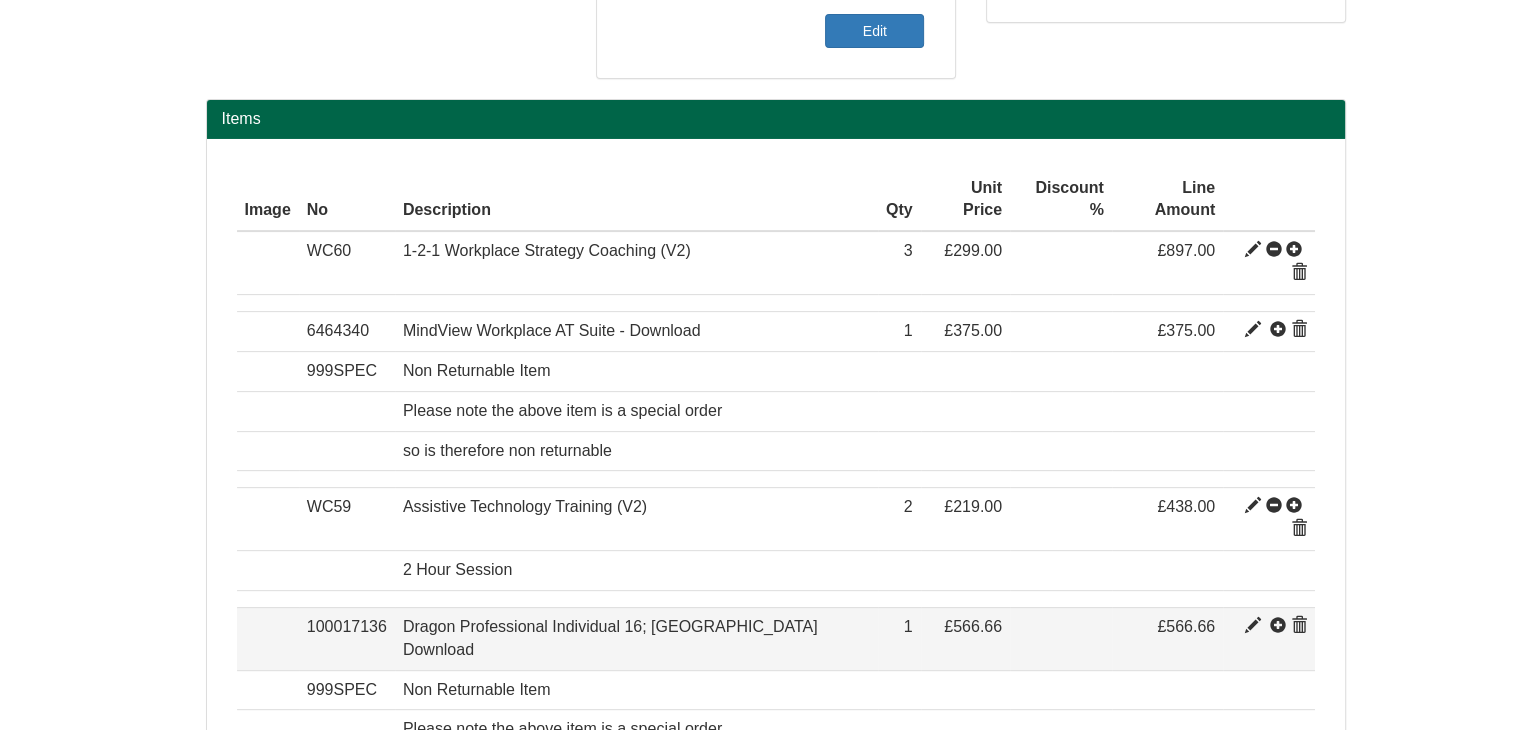 click at bounding box center (1253, 626) 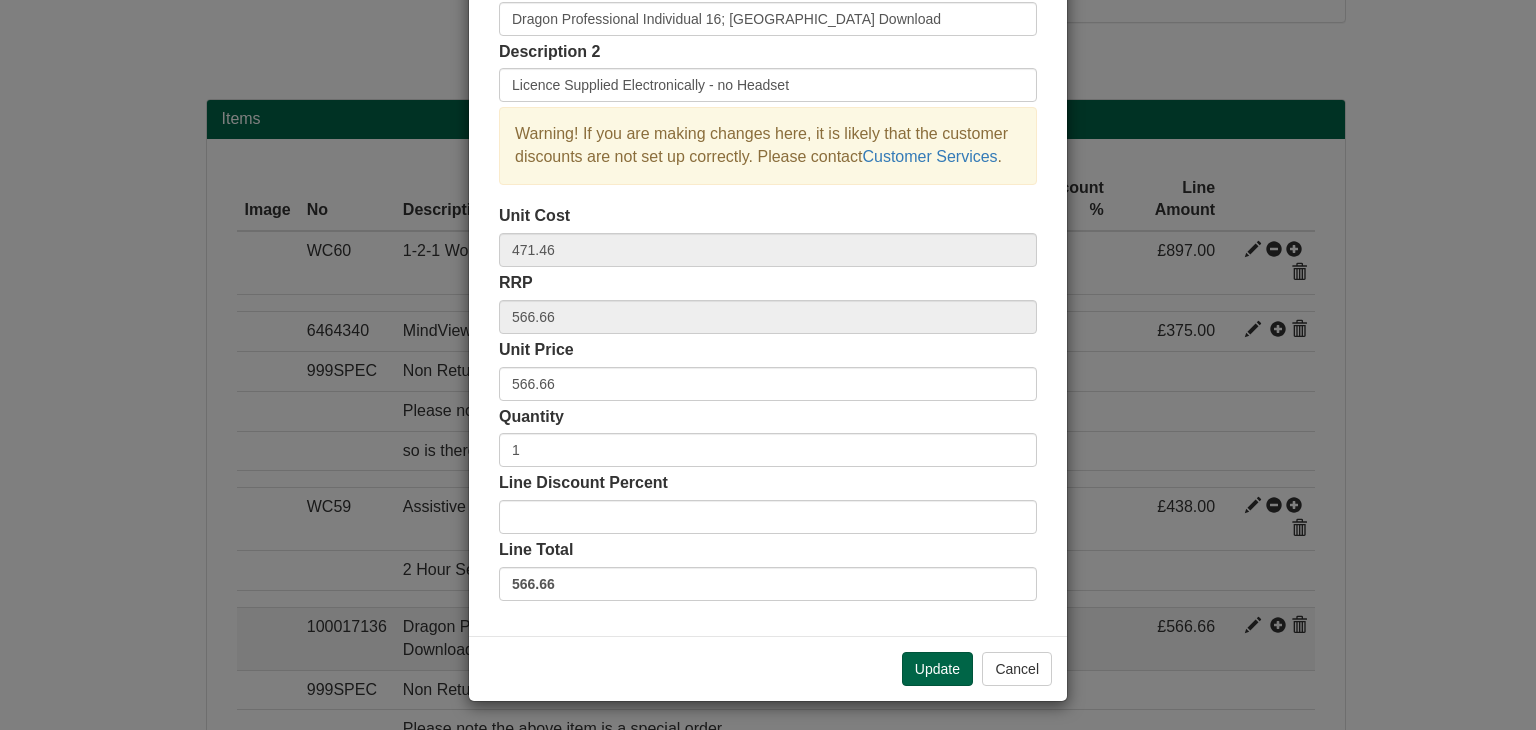 scroll, scrollTop: 0, scrollLeft: 0, axis: both 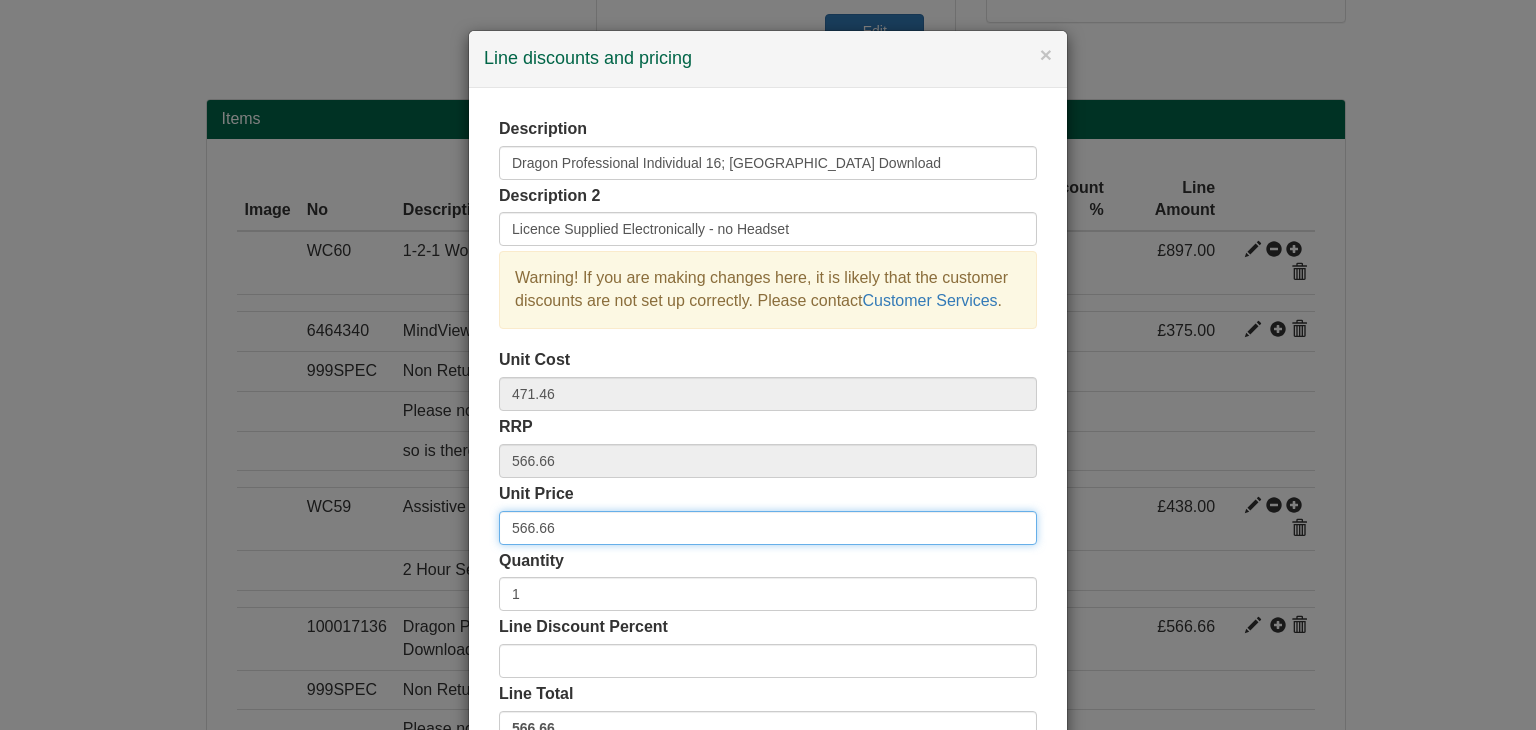 drag, startPoint x: 556, startPoint y: 533, endPoint x: 473, endPoint y: 525, distance: 83.38465 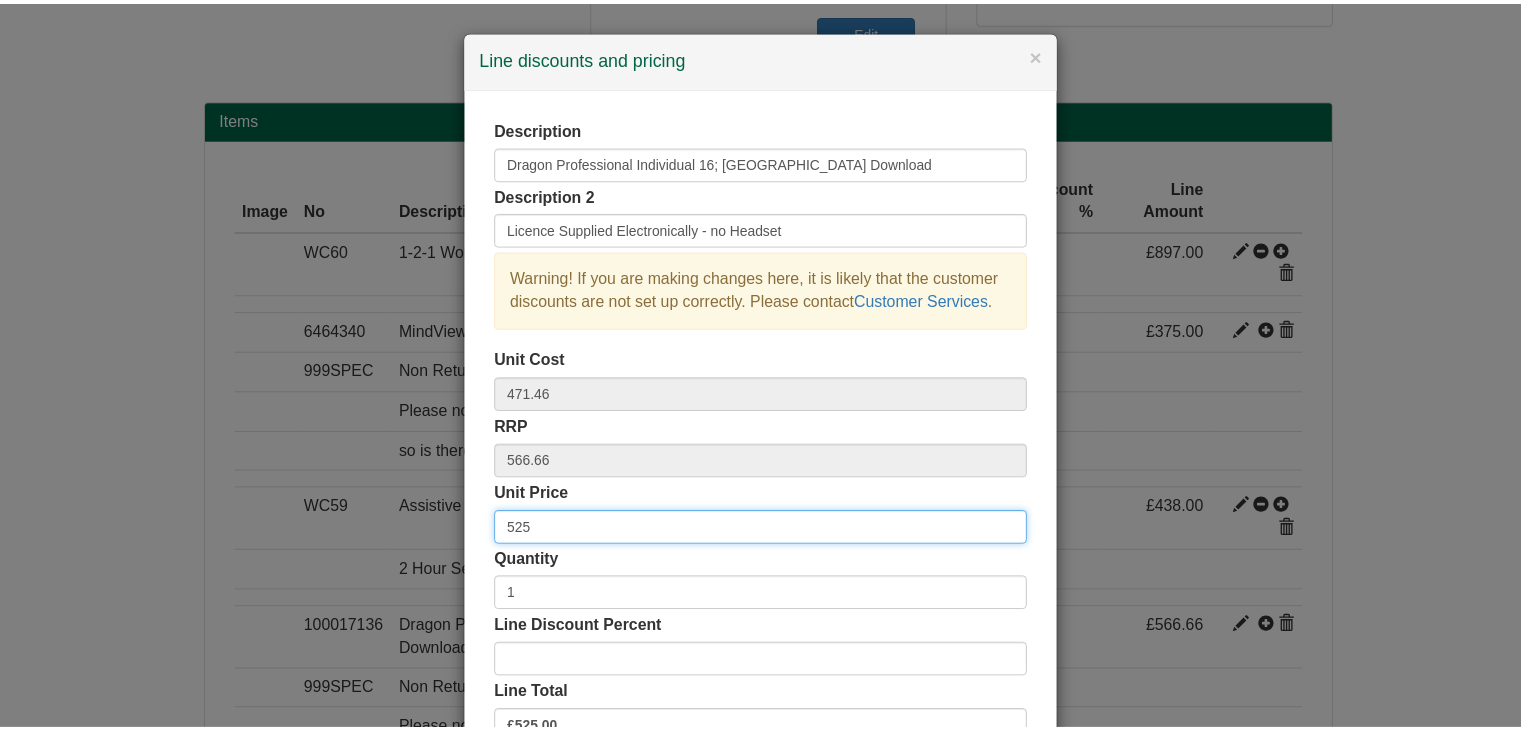 scroll, scrollTop: 144, scrollLeft: 0, axis: vertical 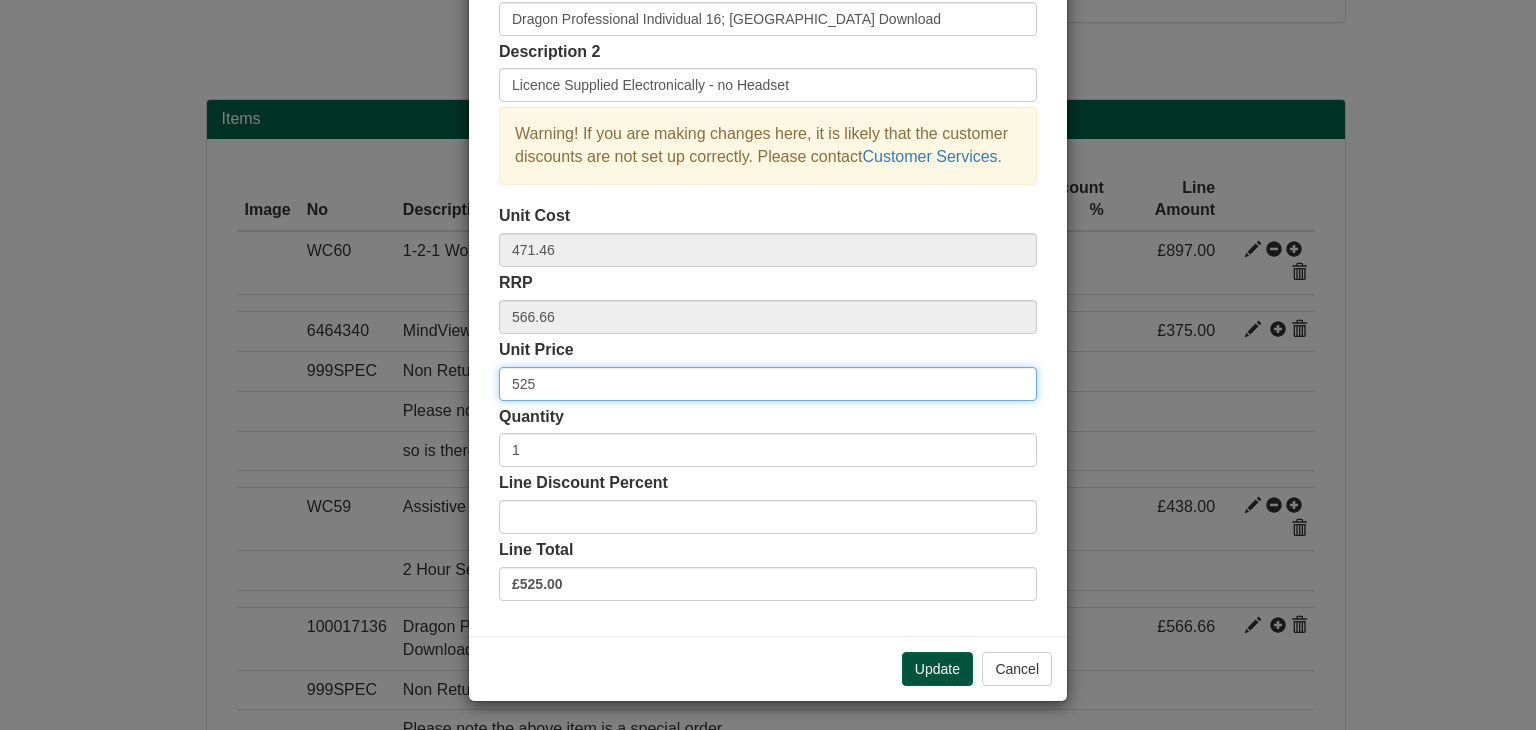 type on "525" 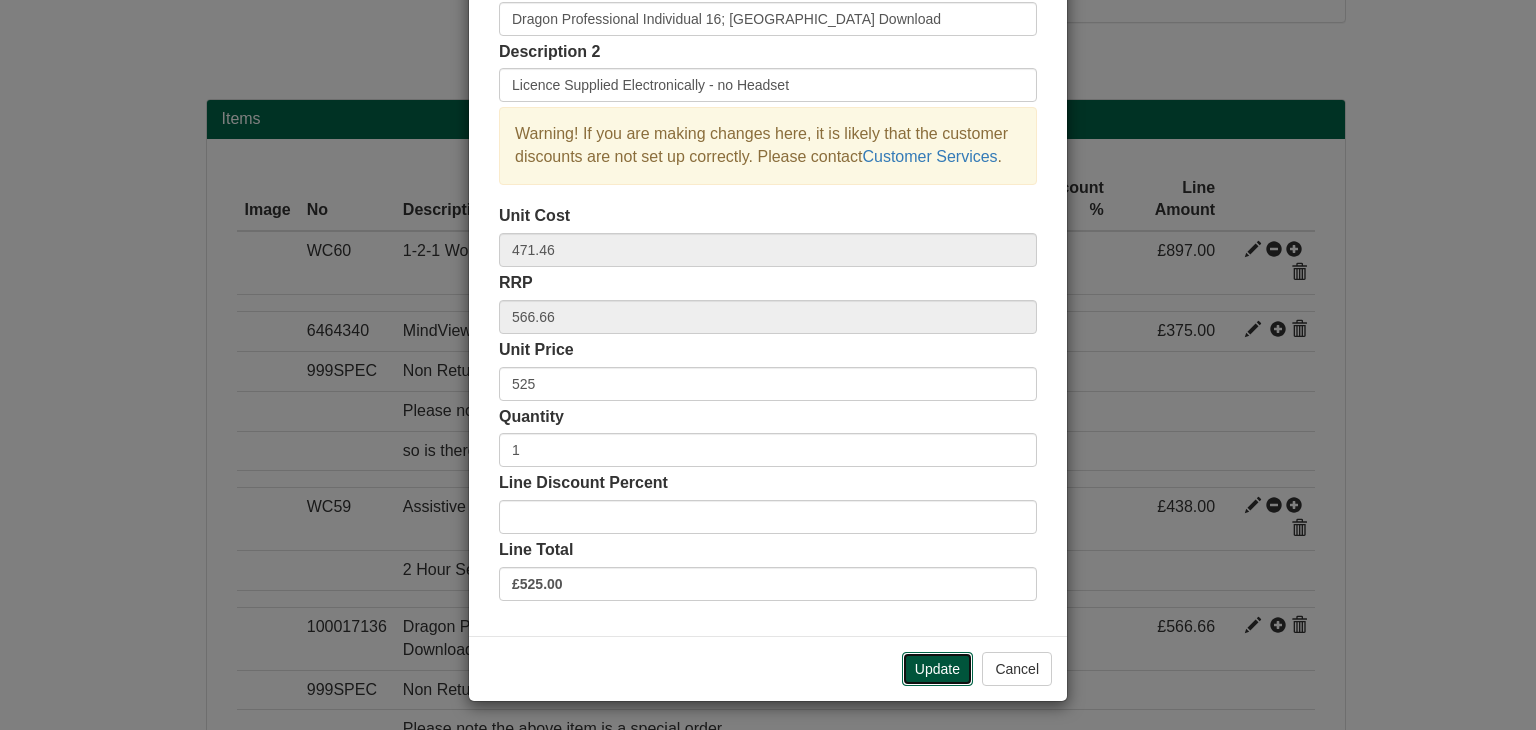 click on "Update" at bounding box center (937, 669) 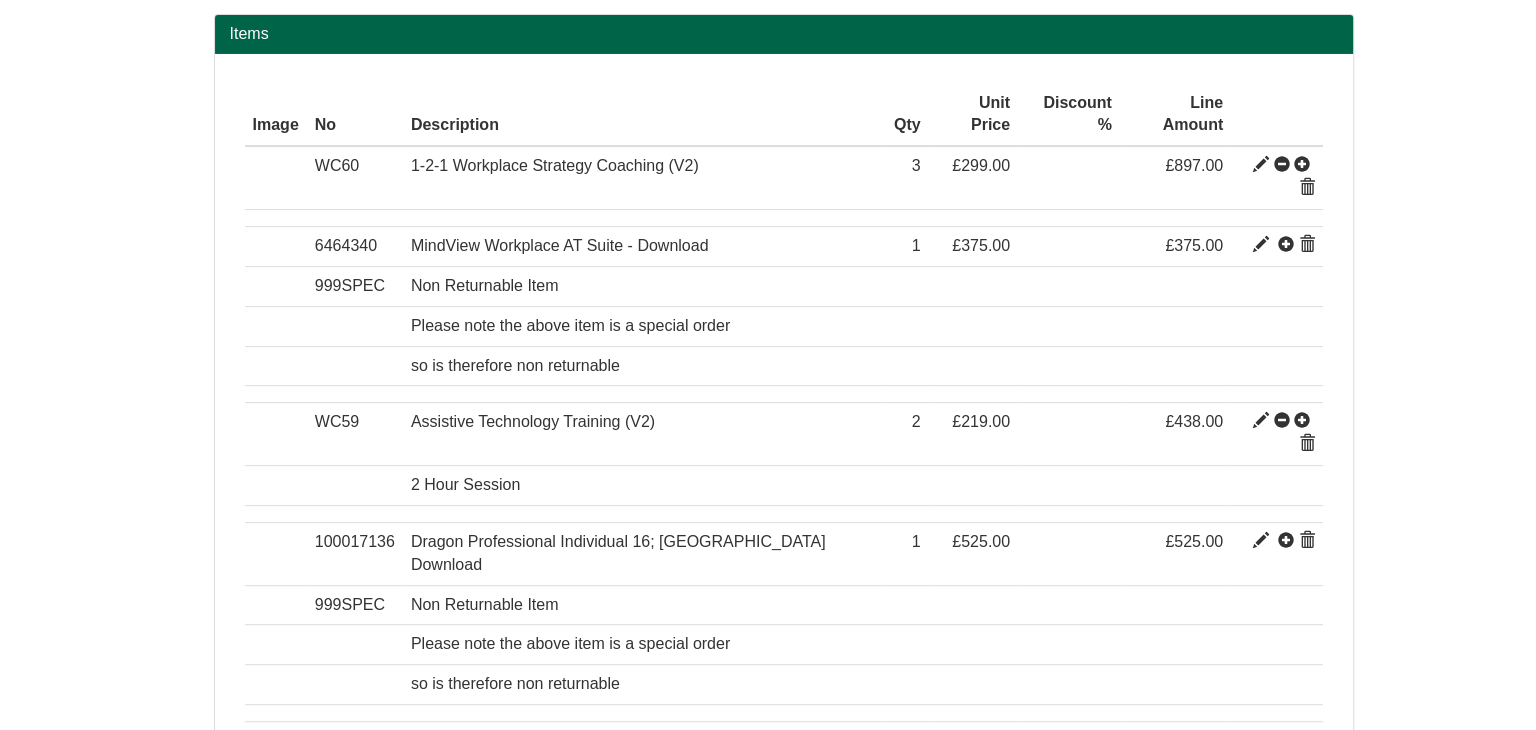 scroll, scrollTop: 900, scrollLeft: 0, axis: vertical 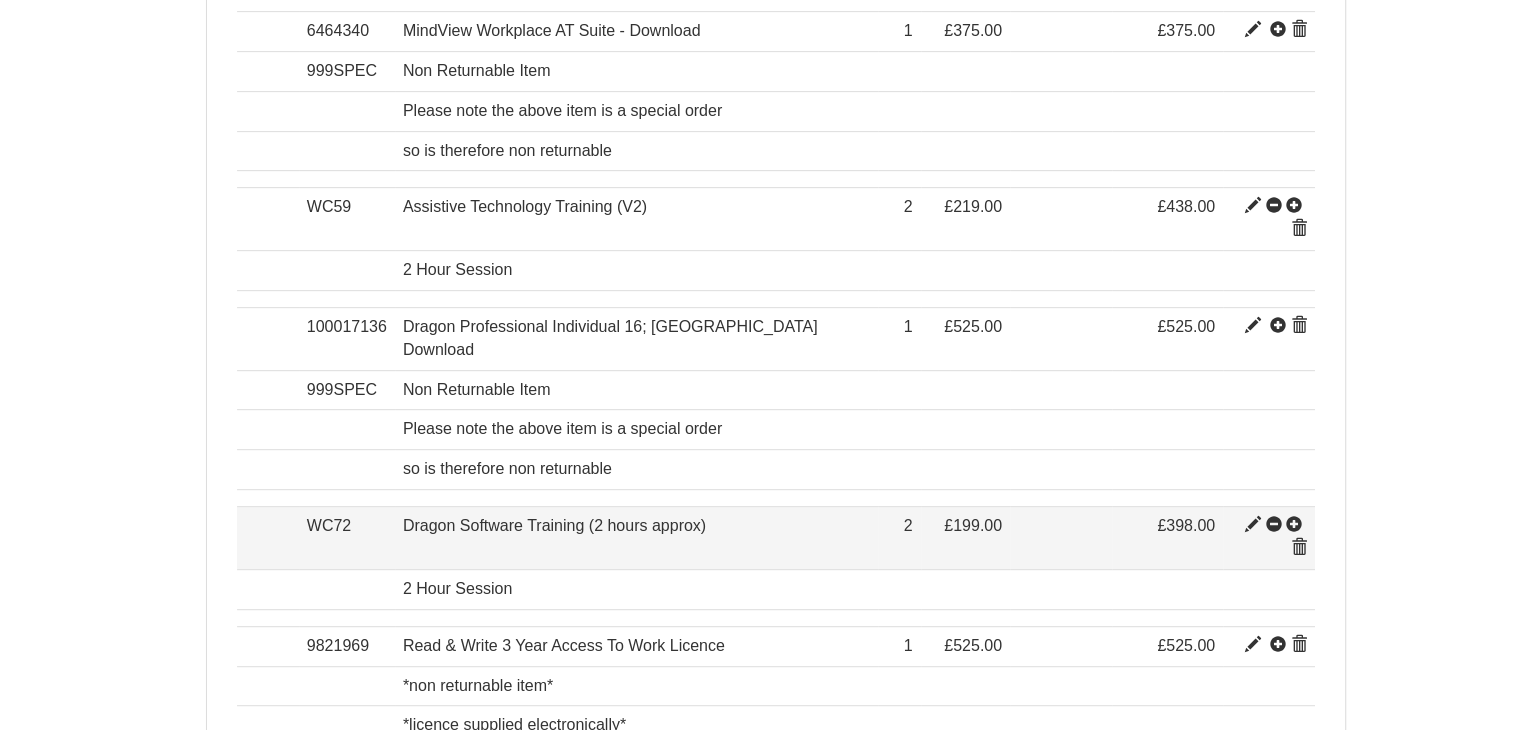 click at bounding box center [1253, 525] 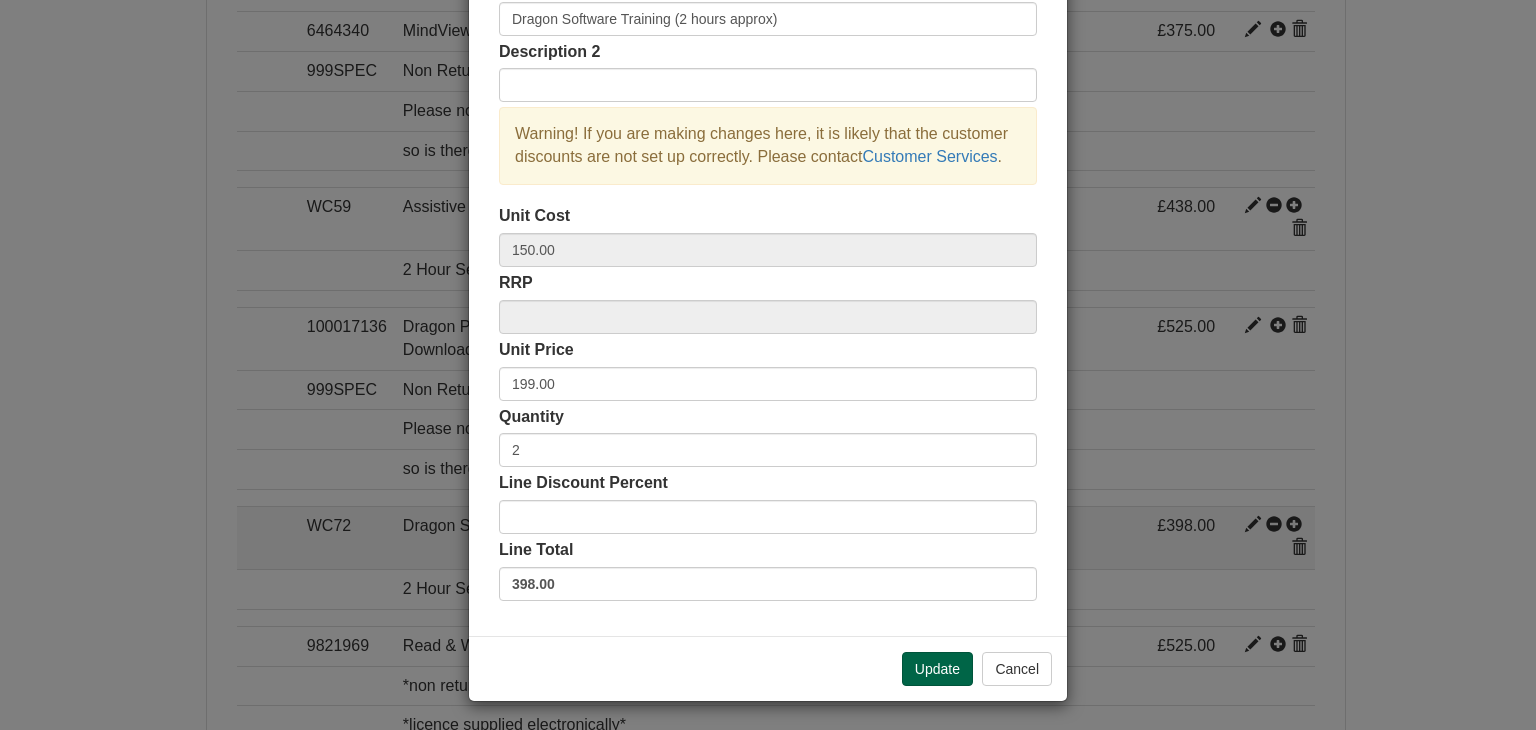 scroll, scrollTop: 0, scrollLeft: 0, axis: both 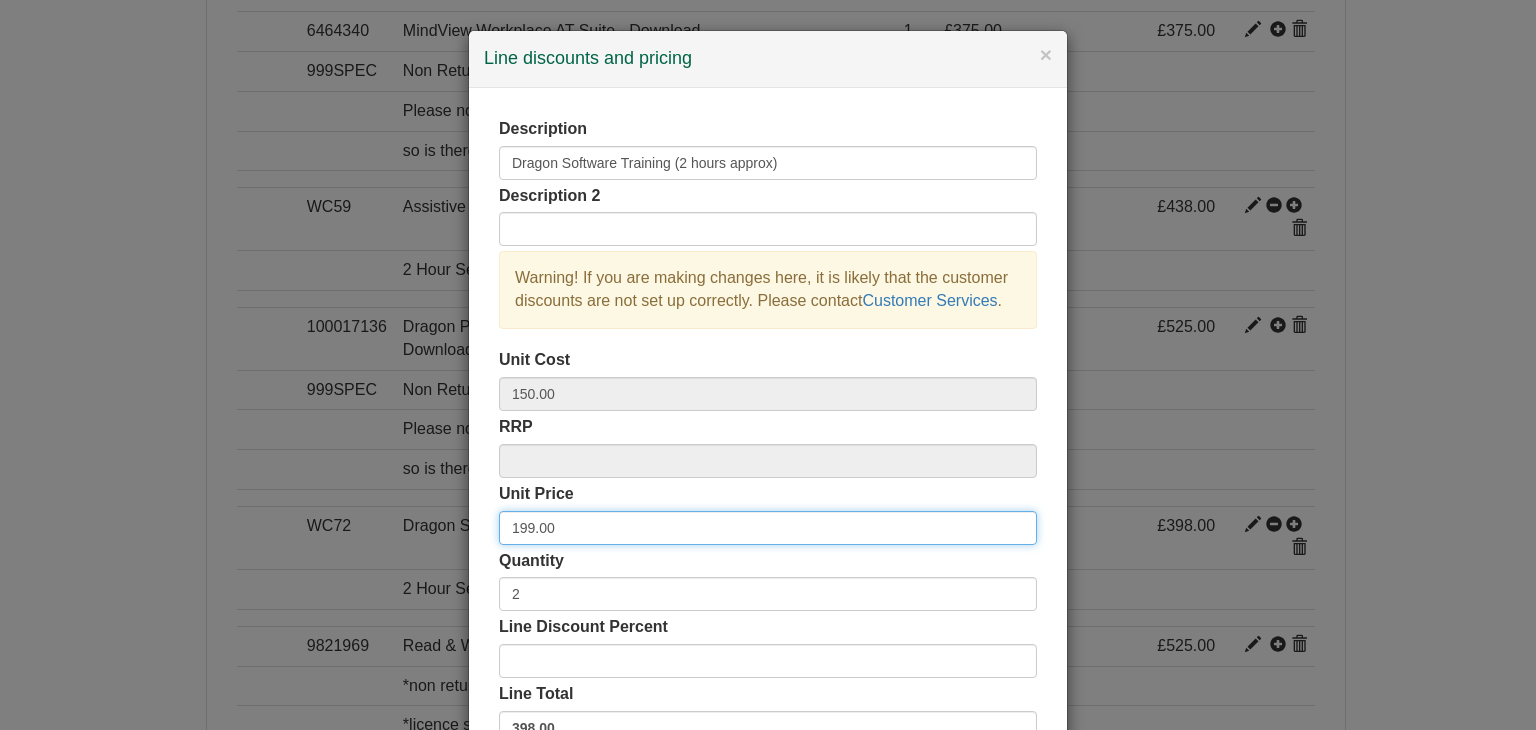 drag, startPoint x: 580, startPoint y: 536, endPoint x: 464, endPoint y: 529, distance: 116.21101 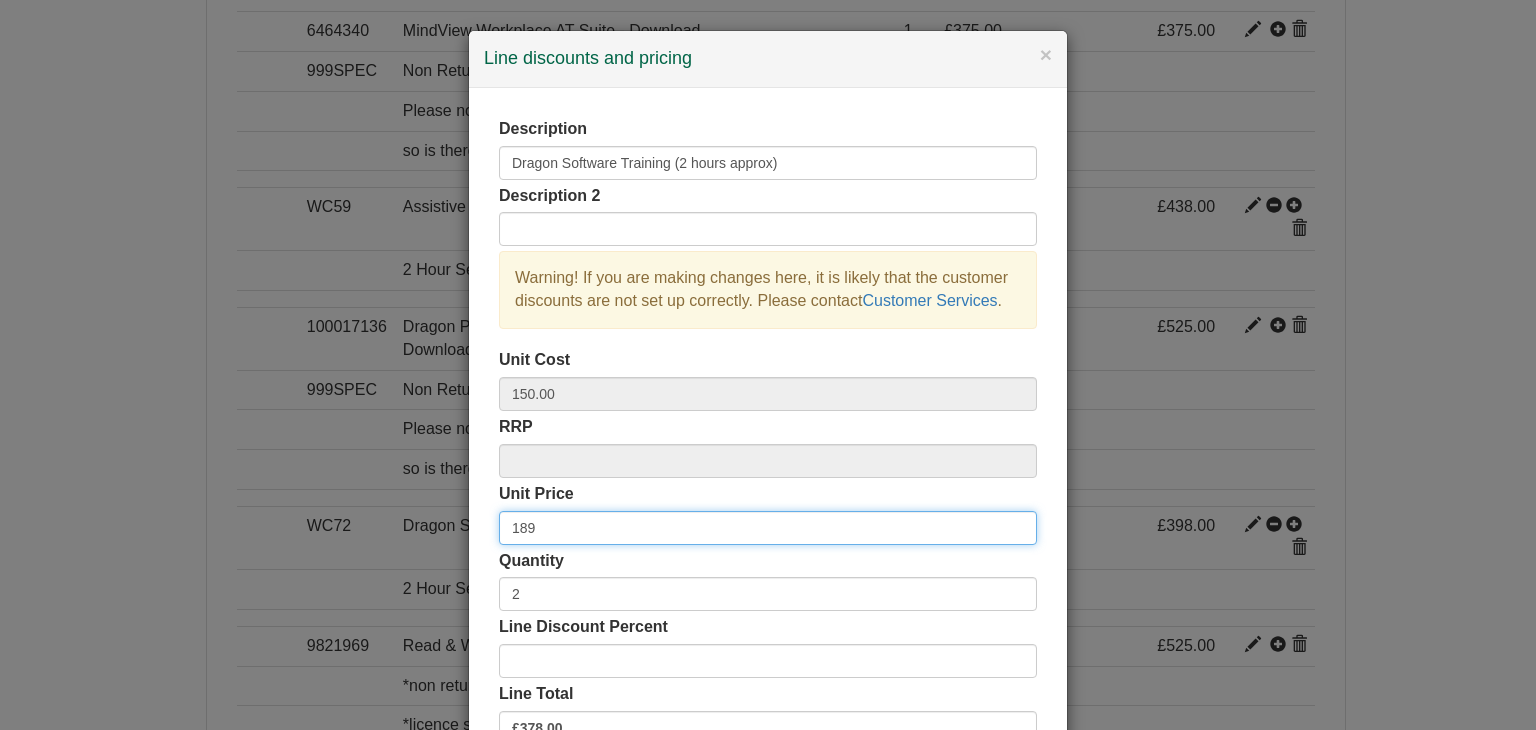 scroll, scrollTop: 144, scrollLeft: 0, axis: vertical 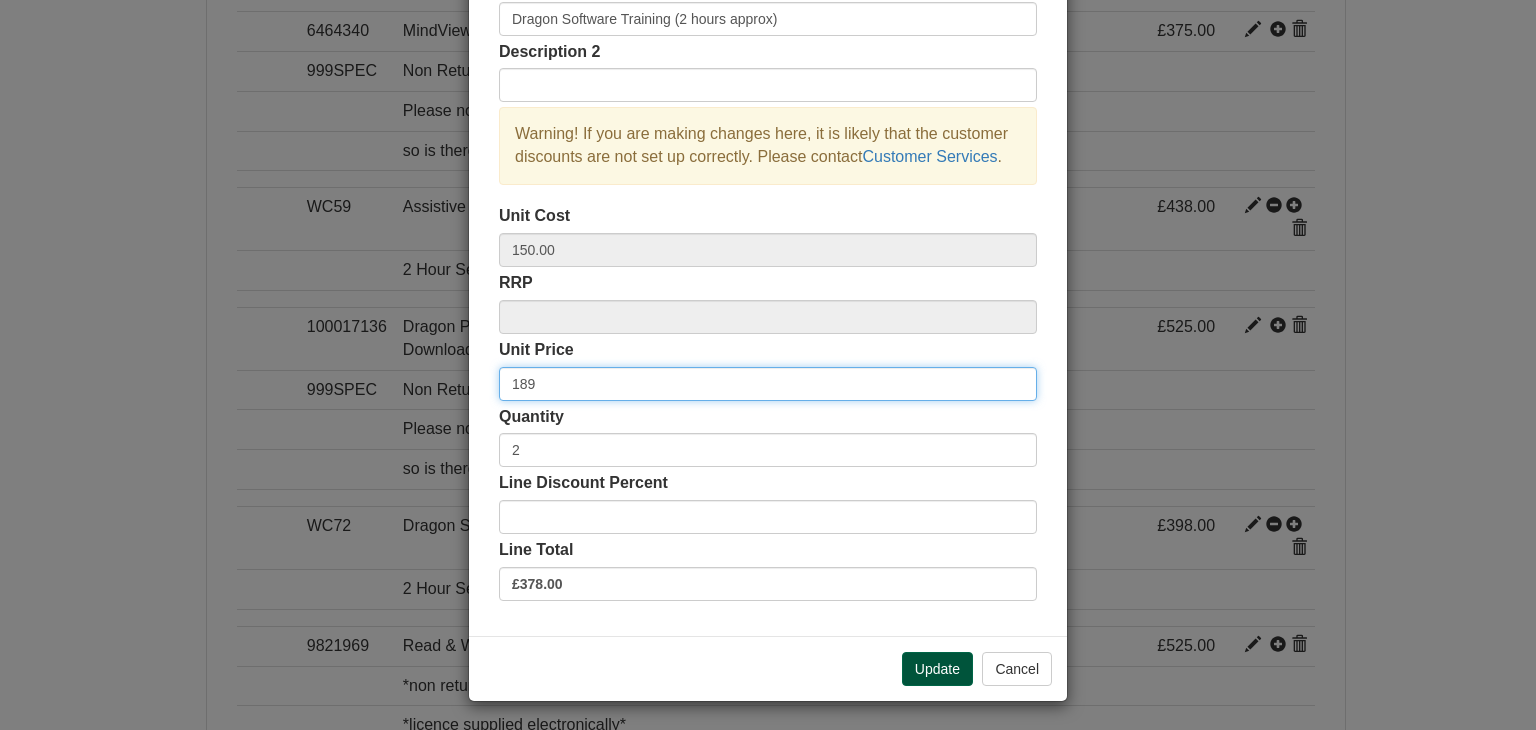 type on "189" 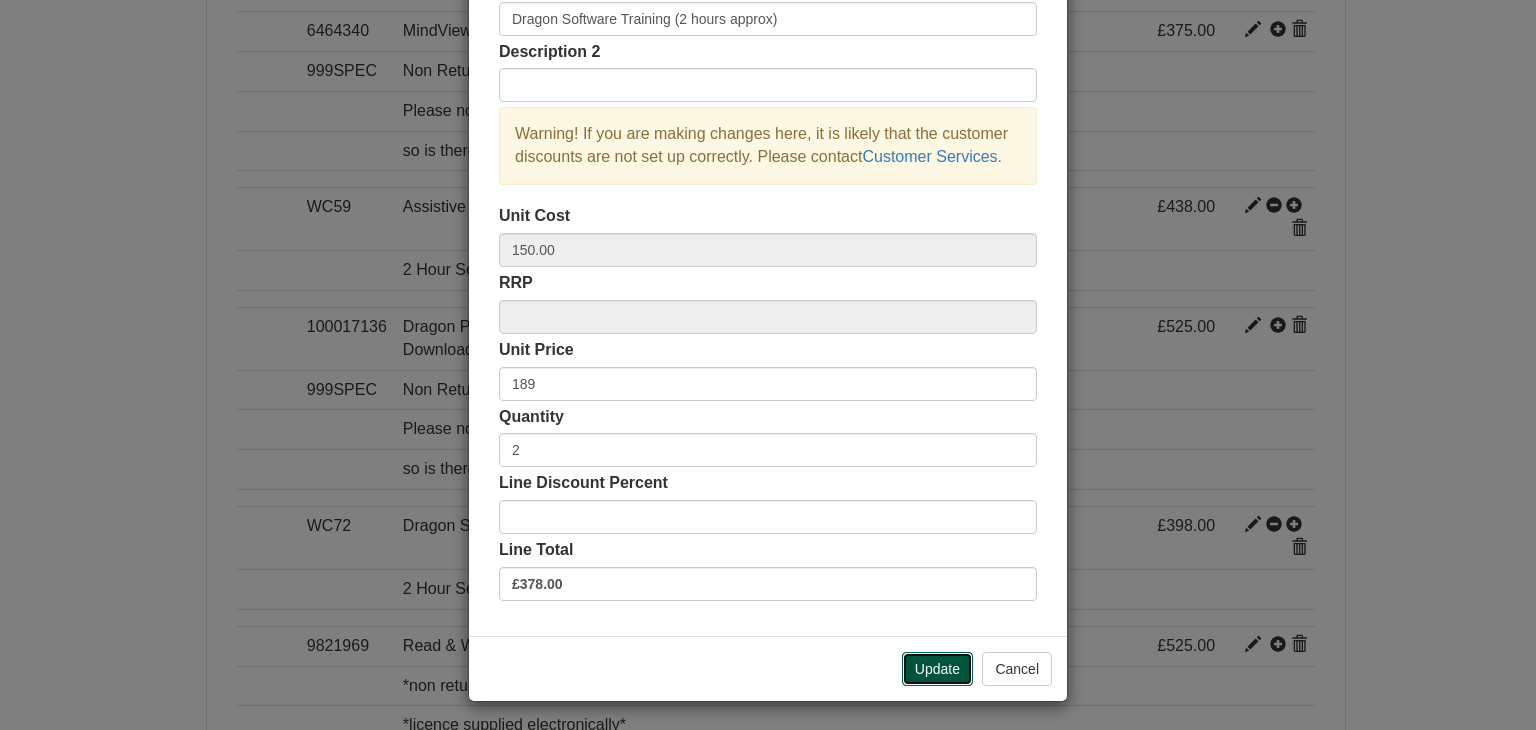 click on "Update" at bounding box center (937, 669) 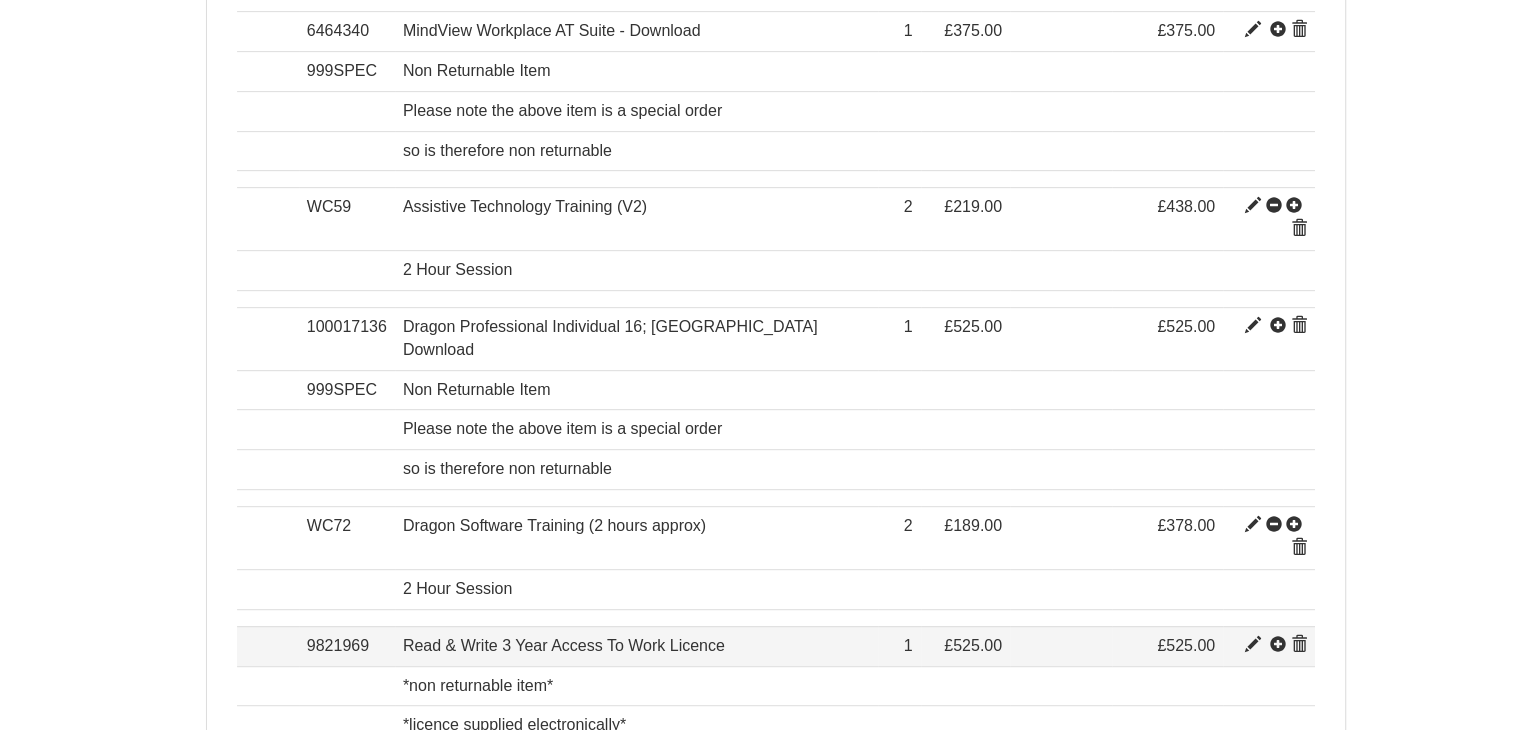 click at bounding box center [1253, 645] 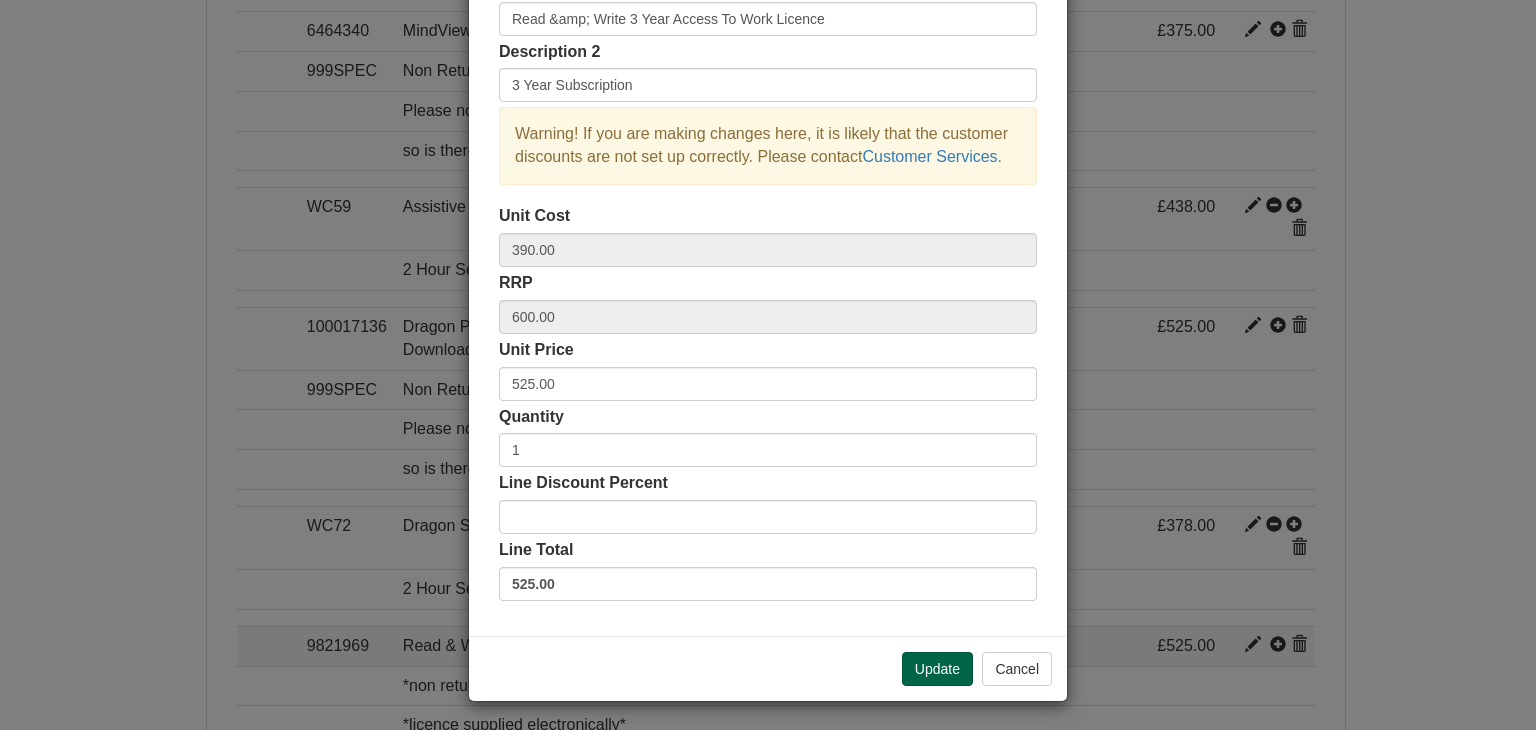 scroll, scrollTop: 0, scrollLeft: 0, axis: both 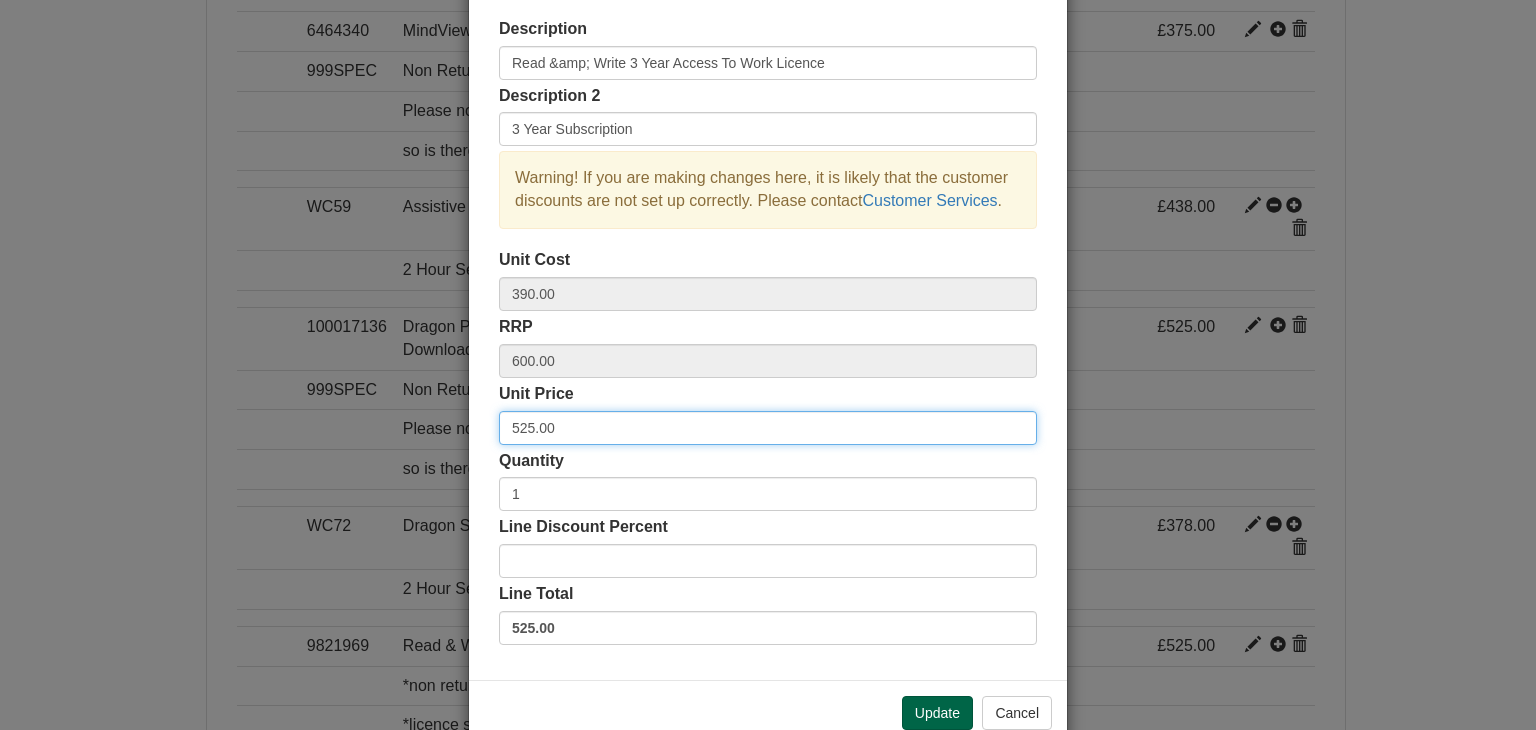 drag, startPoint x: 567, startPoint y: 433, endPoint x: 431, endPoint y: 435, distance: 136.01471 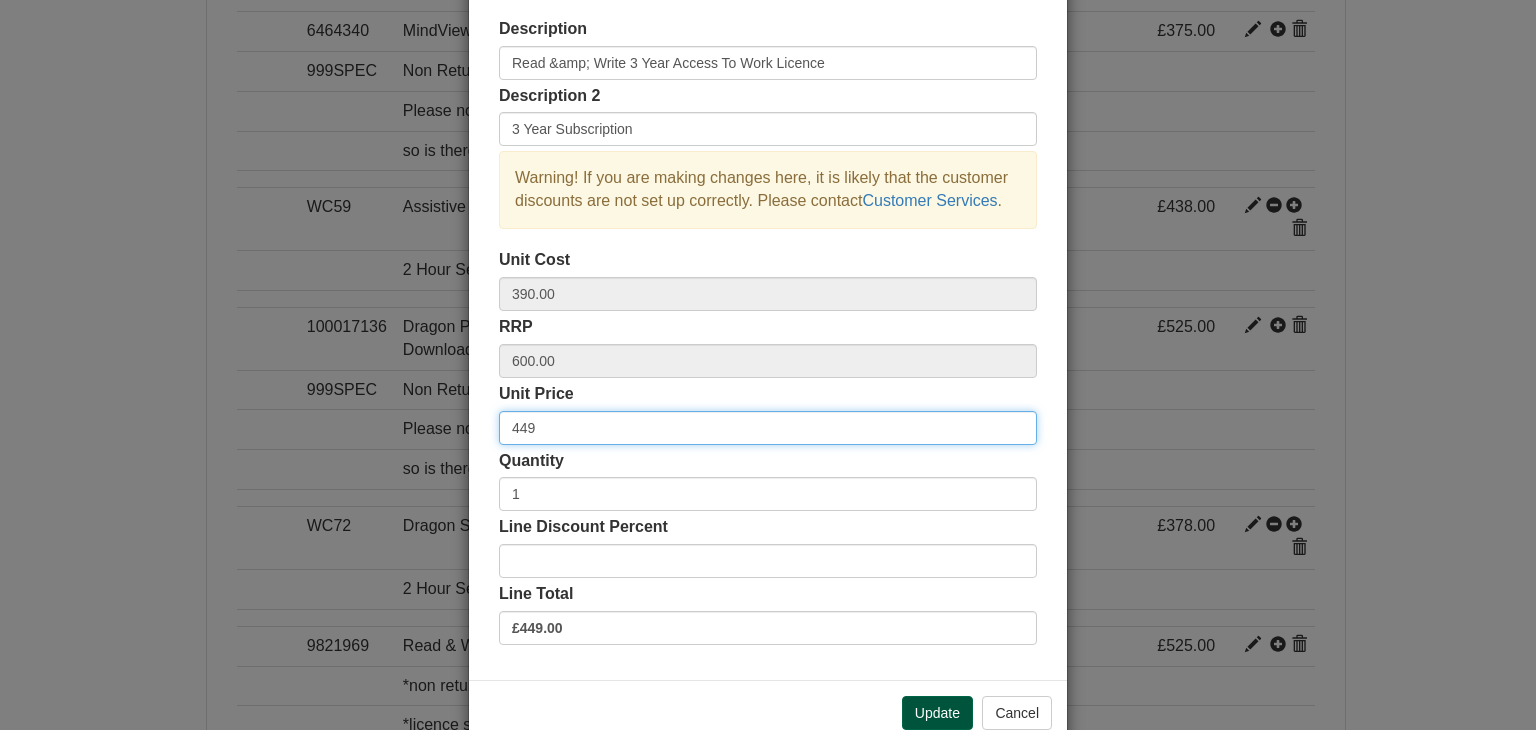 type on "449" 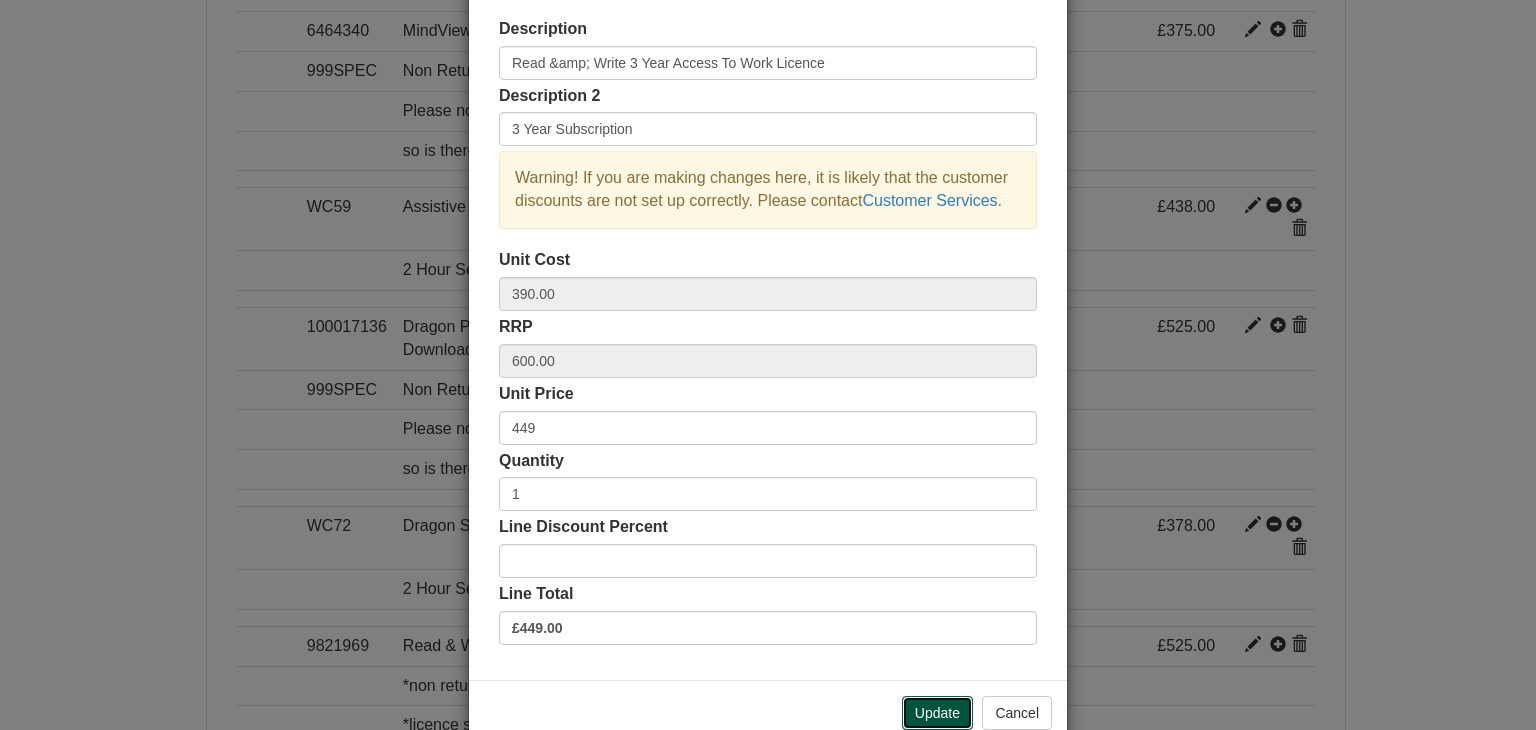 click on "Update" at bounding box center [937, 713] 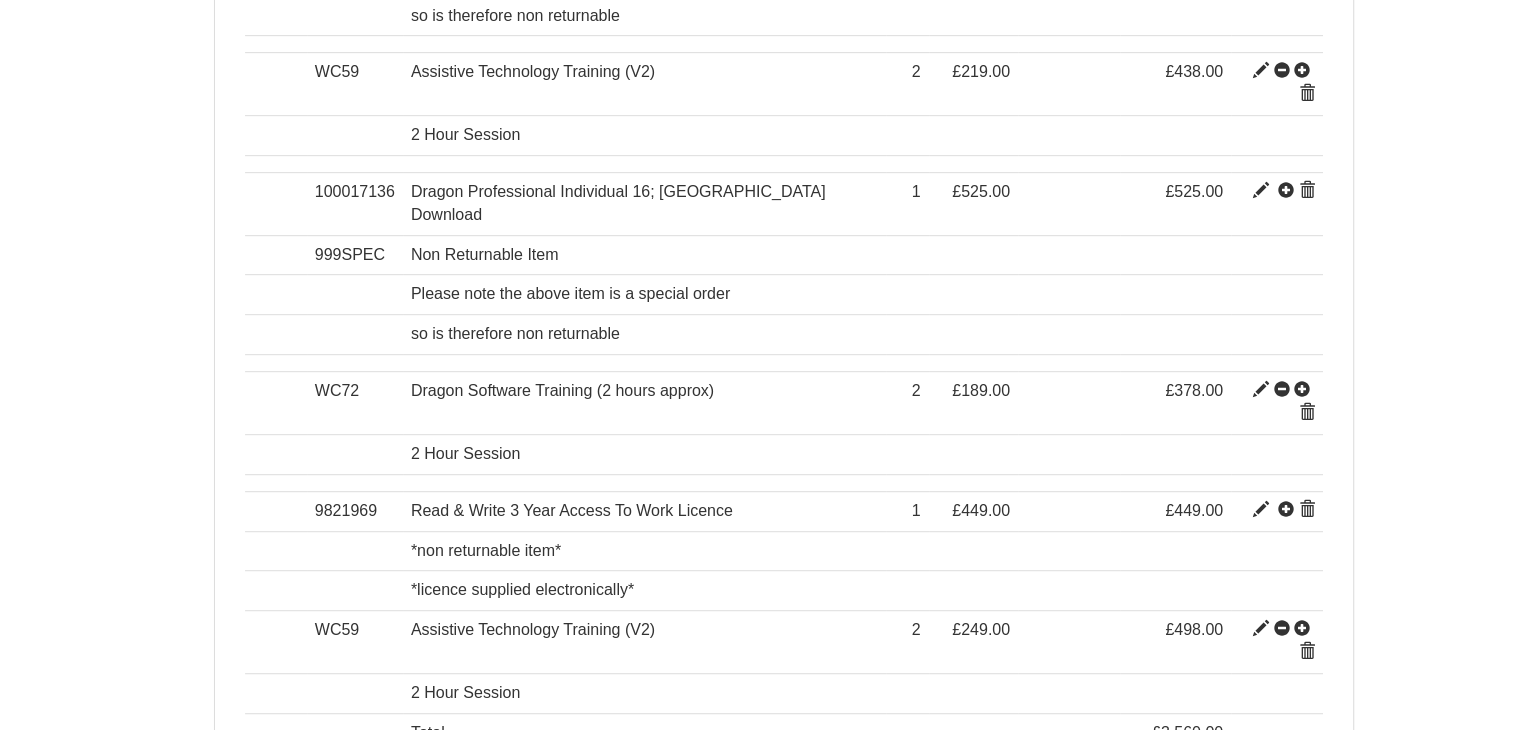 scroll, scrollTop: 1039, scrollLeft: 0, axis: vertical 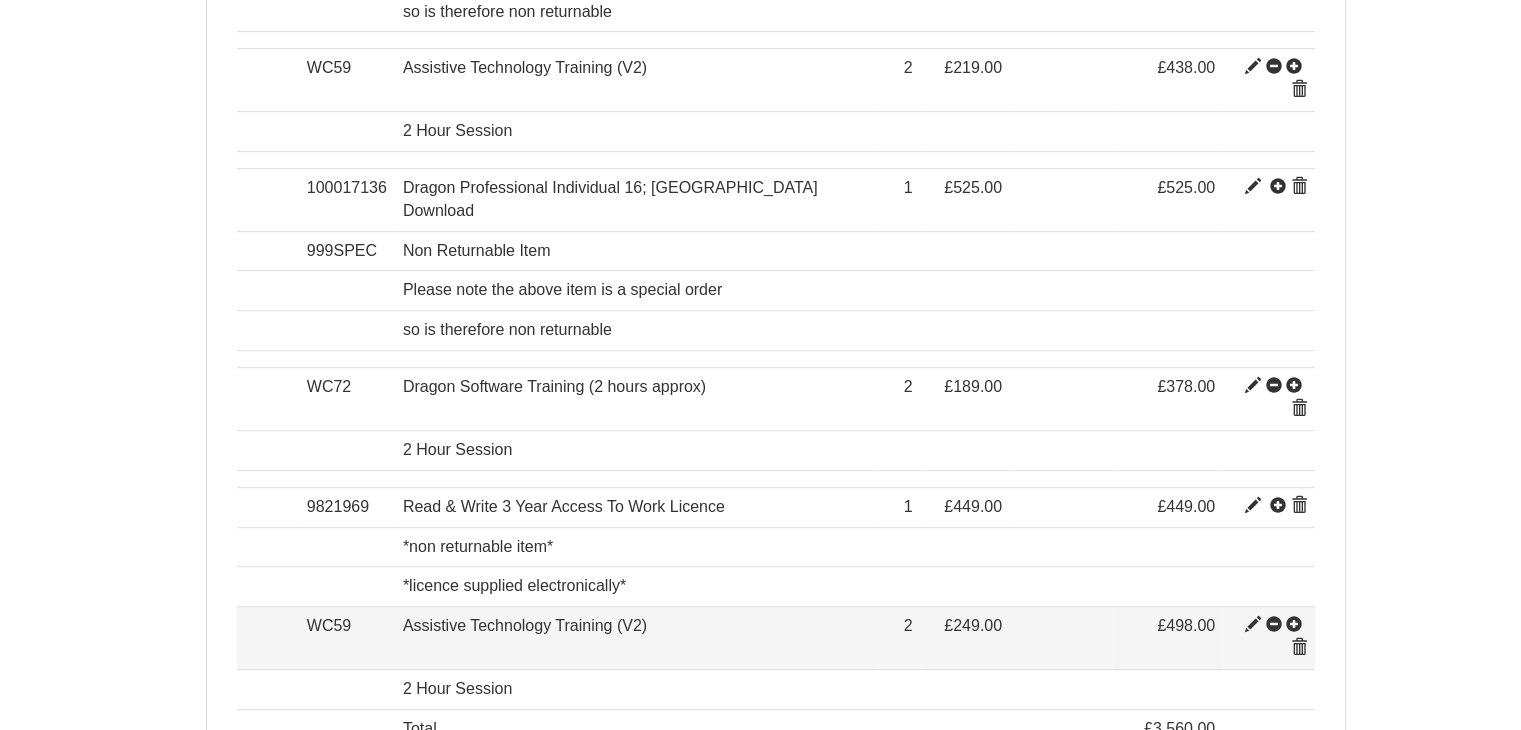 click at bounding box center [1253, 625] 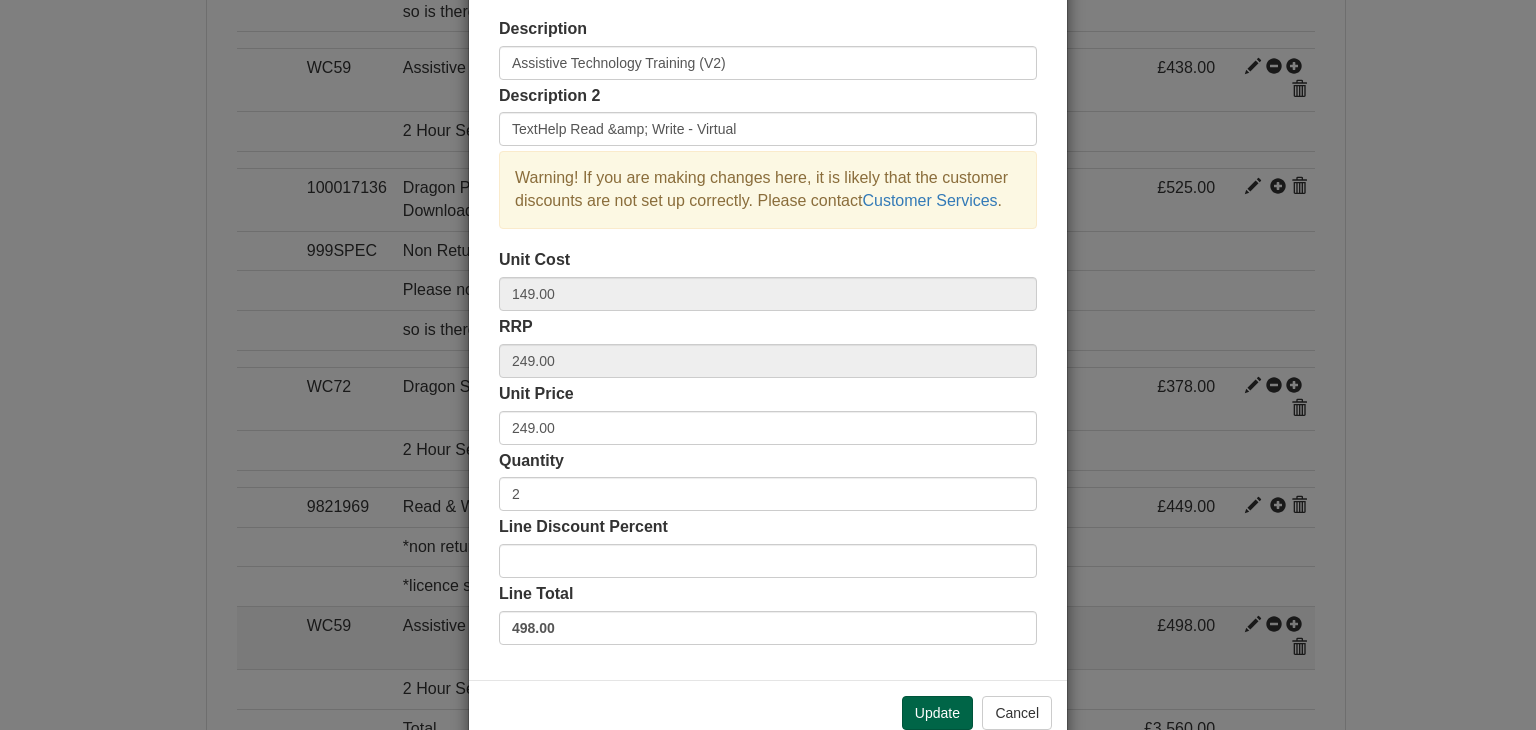 scroll, scrollTop: 0, scrollLeft: 0, axis: both 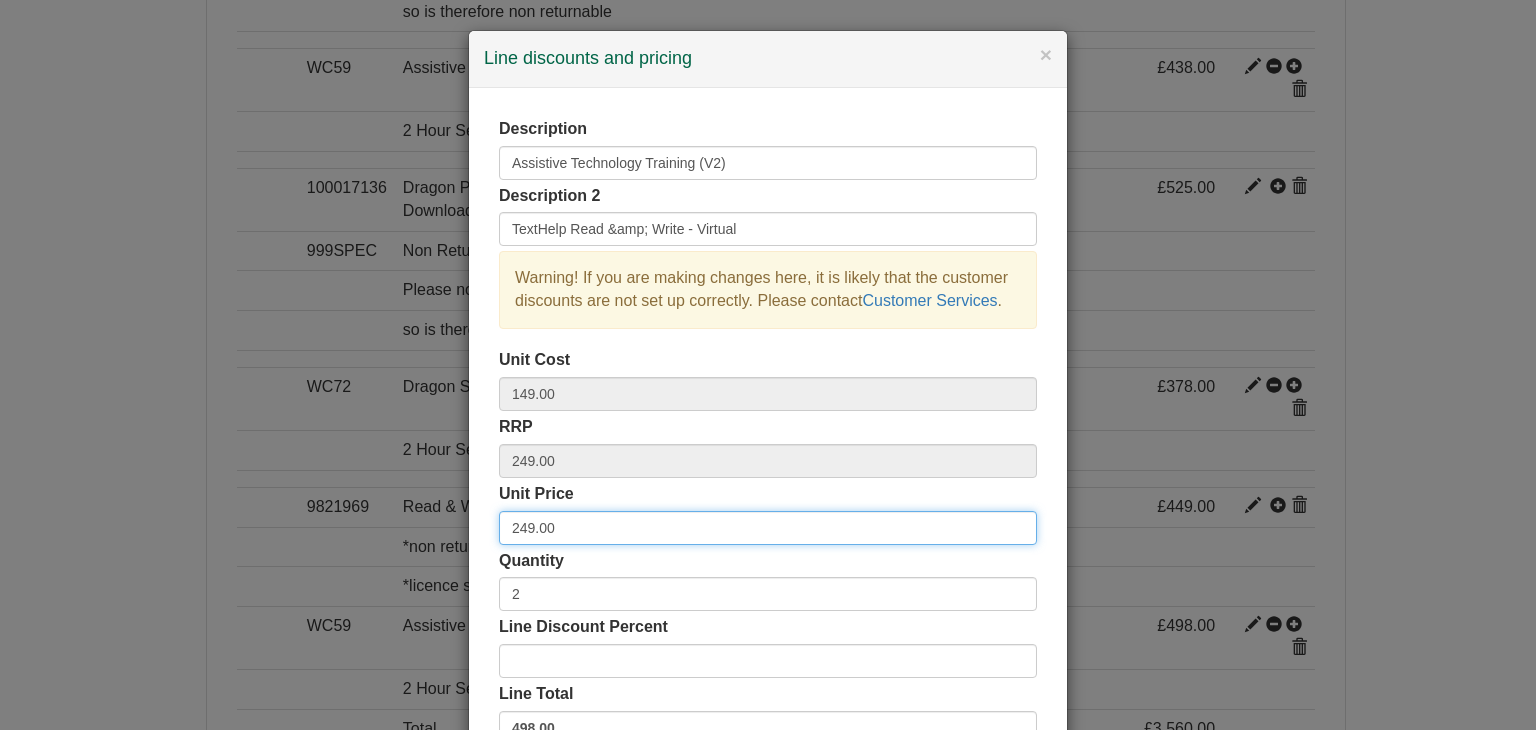 drag, startPoint x: 569, startPoint y: 525, endPoint x: 410, endPoint y: 529, distance: 159.05031 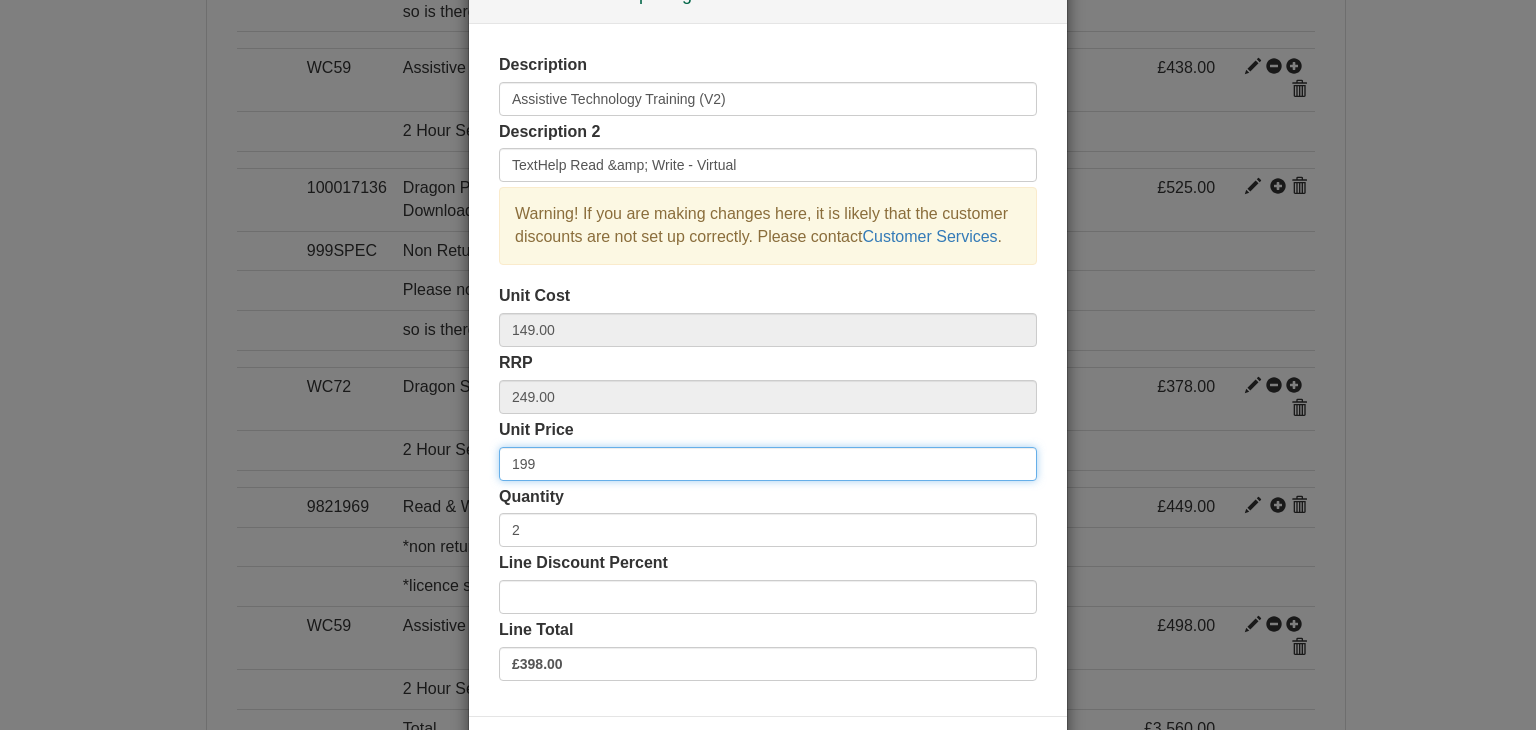 scroll, scrollTop: 100, scrollLeft: 0, axis: vertical 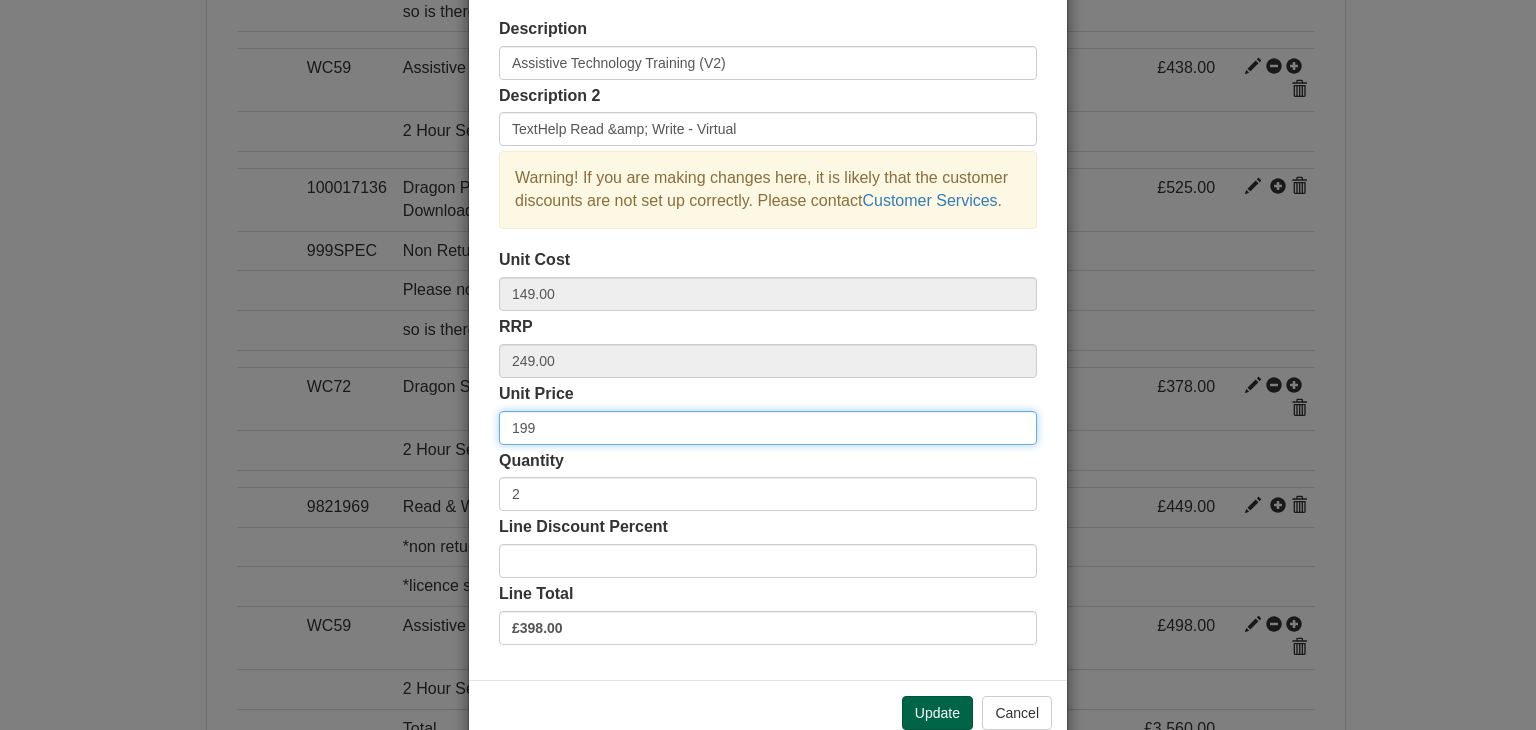 type on "199" 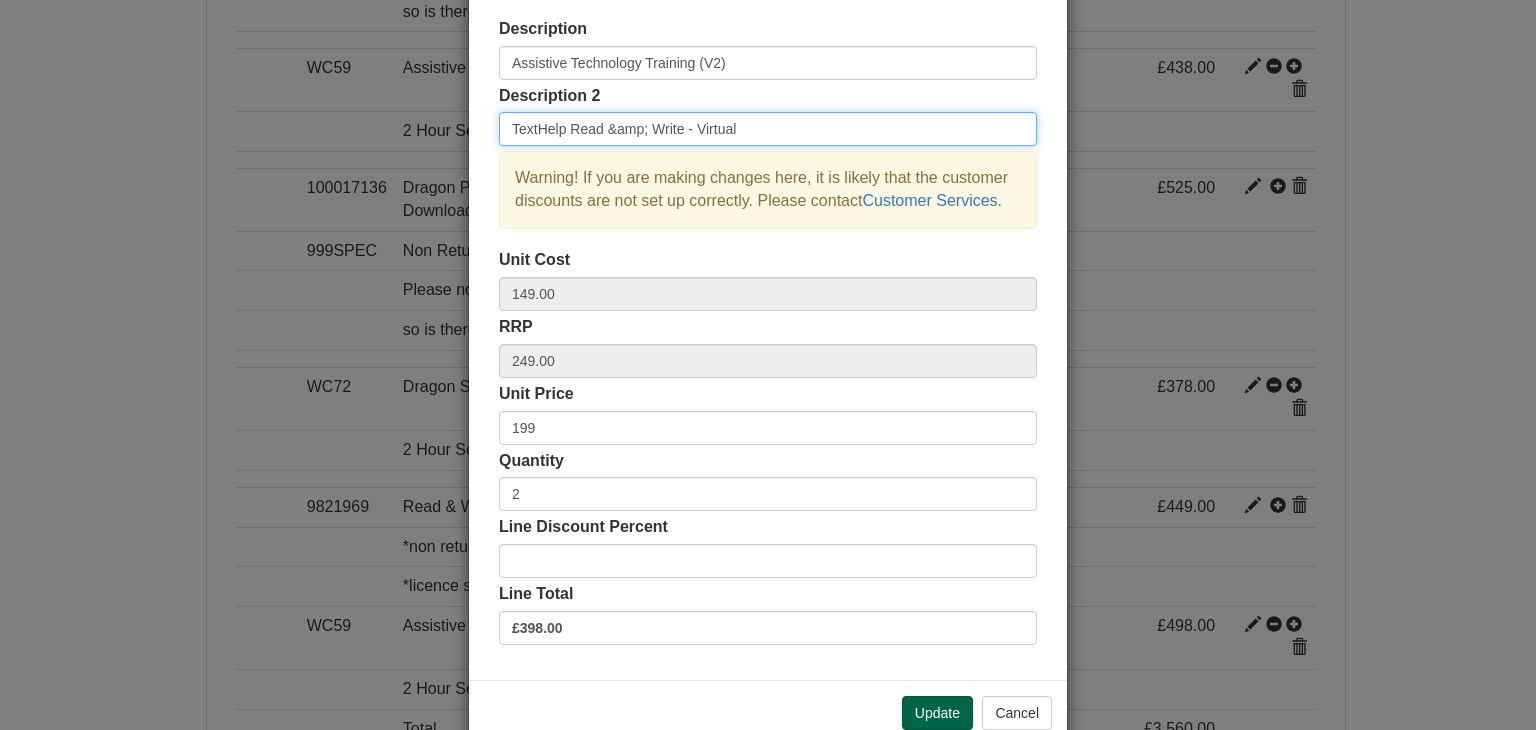 click on "TextHelp Read &amp; Write - Virtual" at bounding box center (768, 129) 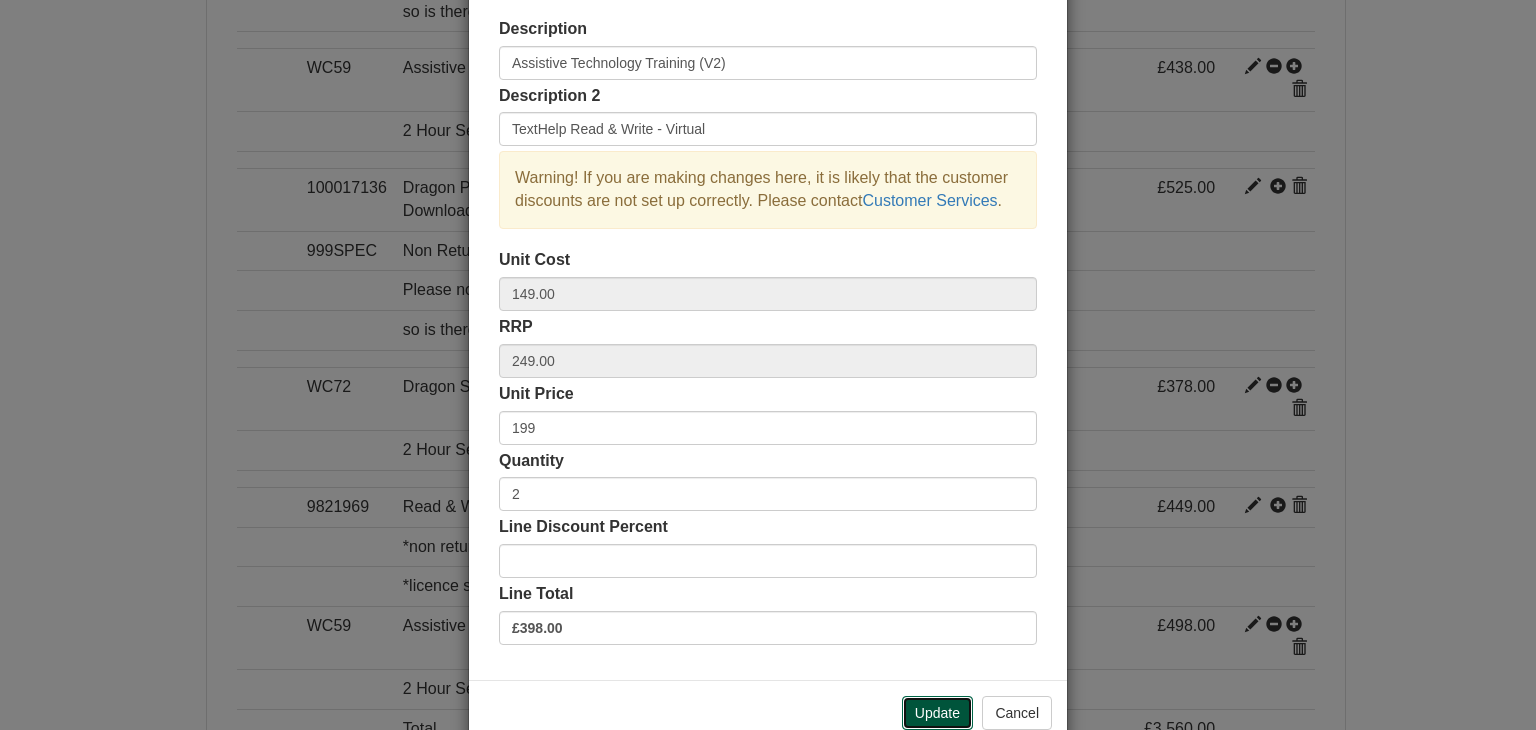 click on "Update" at bounding box center (937, 713) 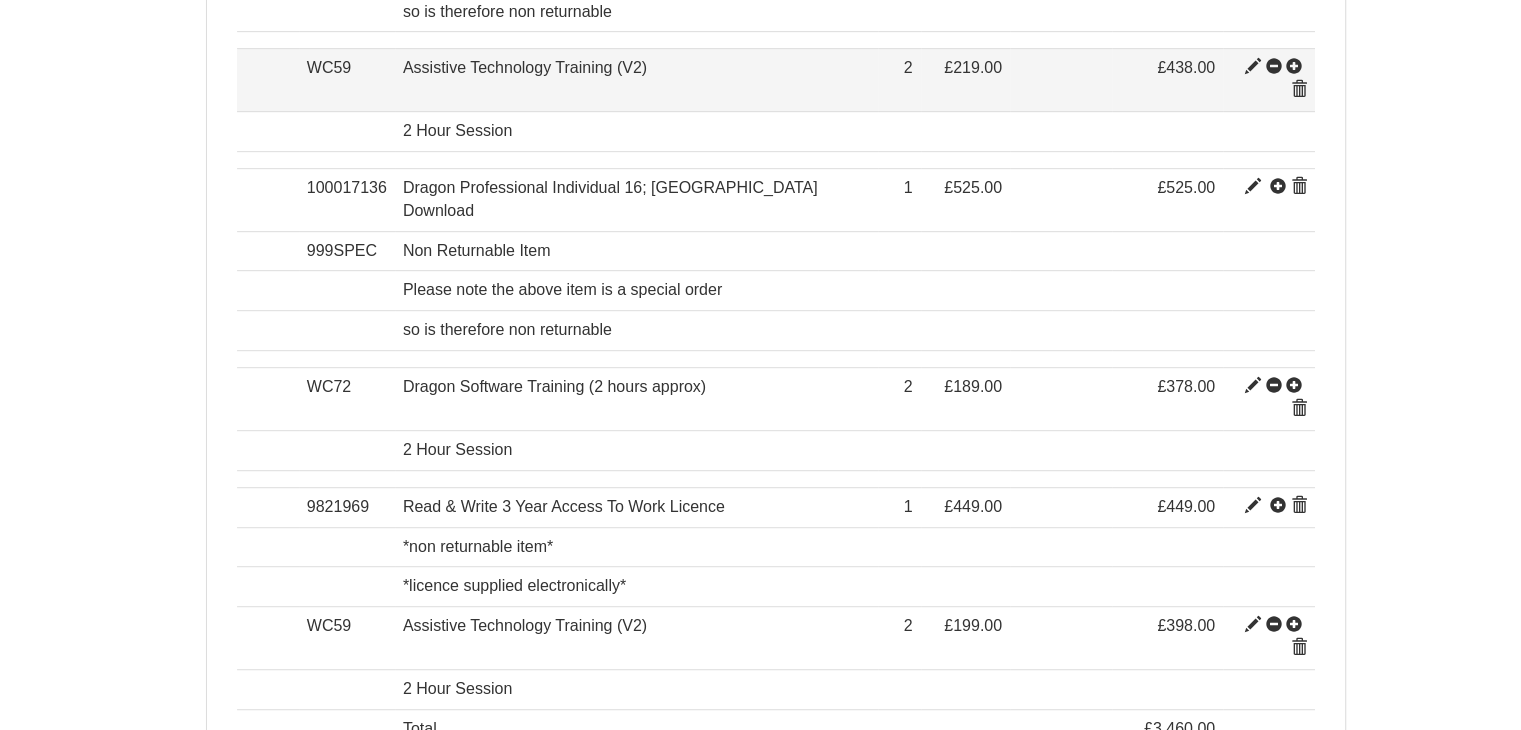 click at bounding box center [1253, 67] 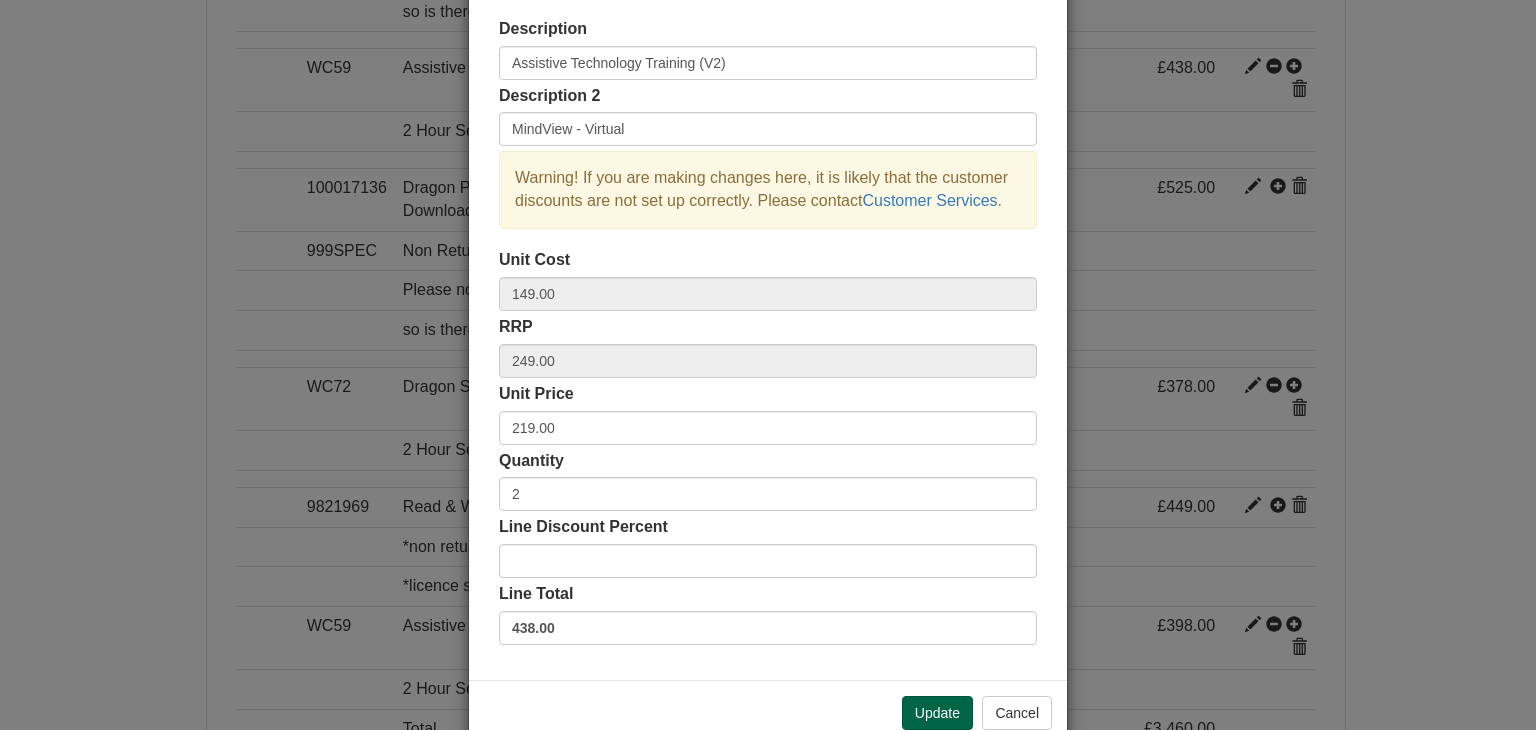 scroll, scrollTop: 0, scrollLeft: 0, axis: both 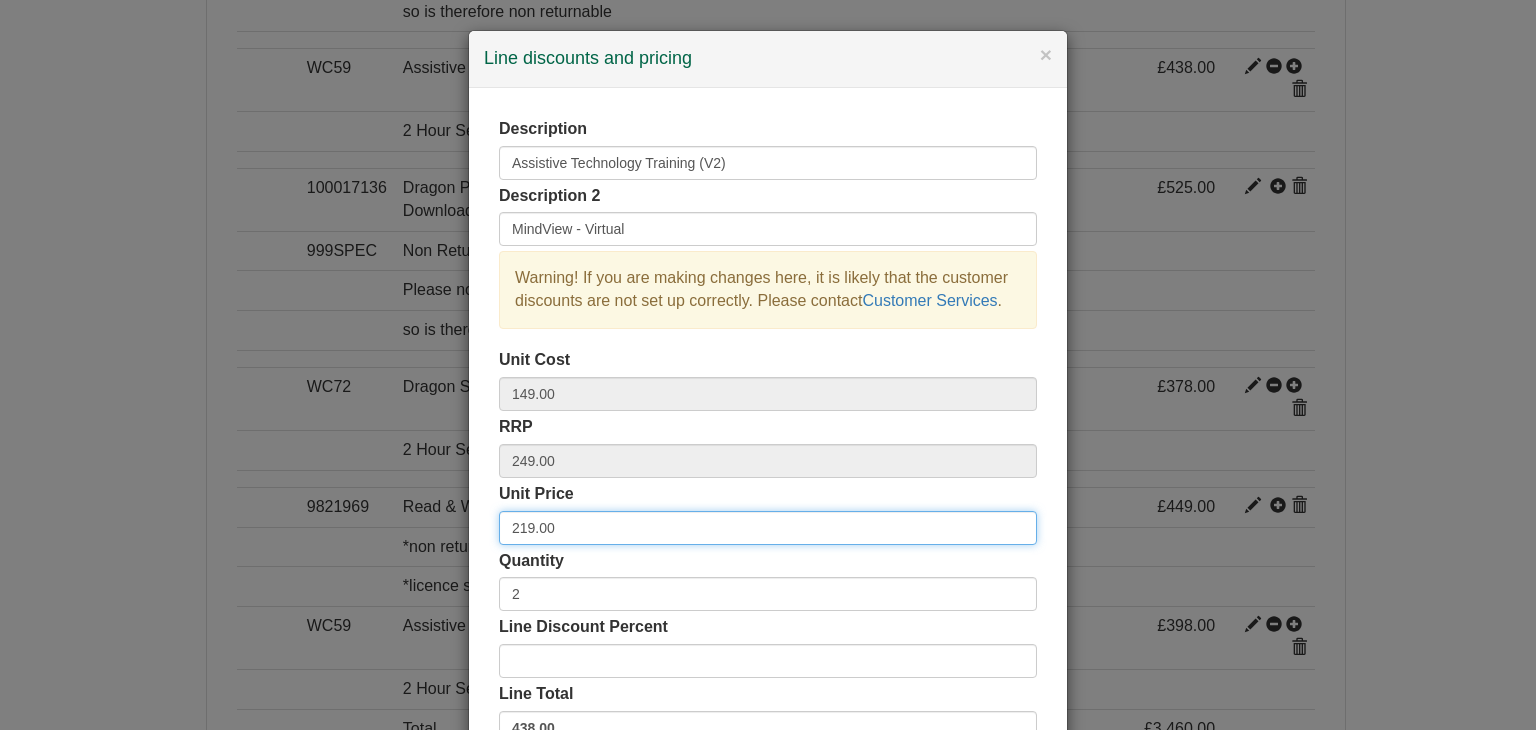 drag, startPoint x: 557, startPoint y: 537, endPoint x: 441, endPoint y: 513, distance: 118.45674 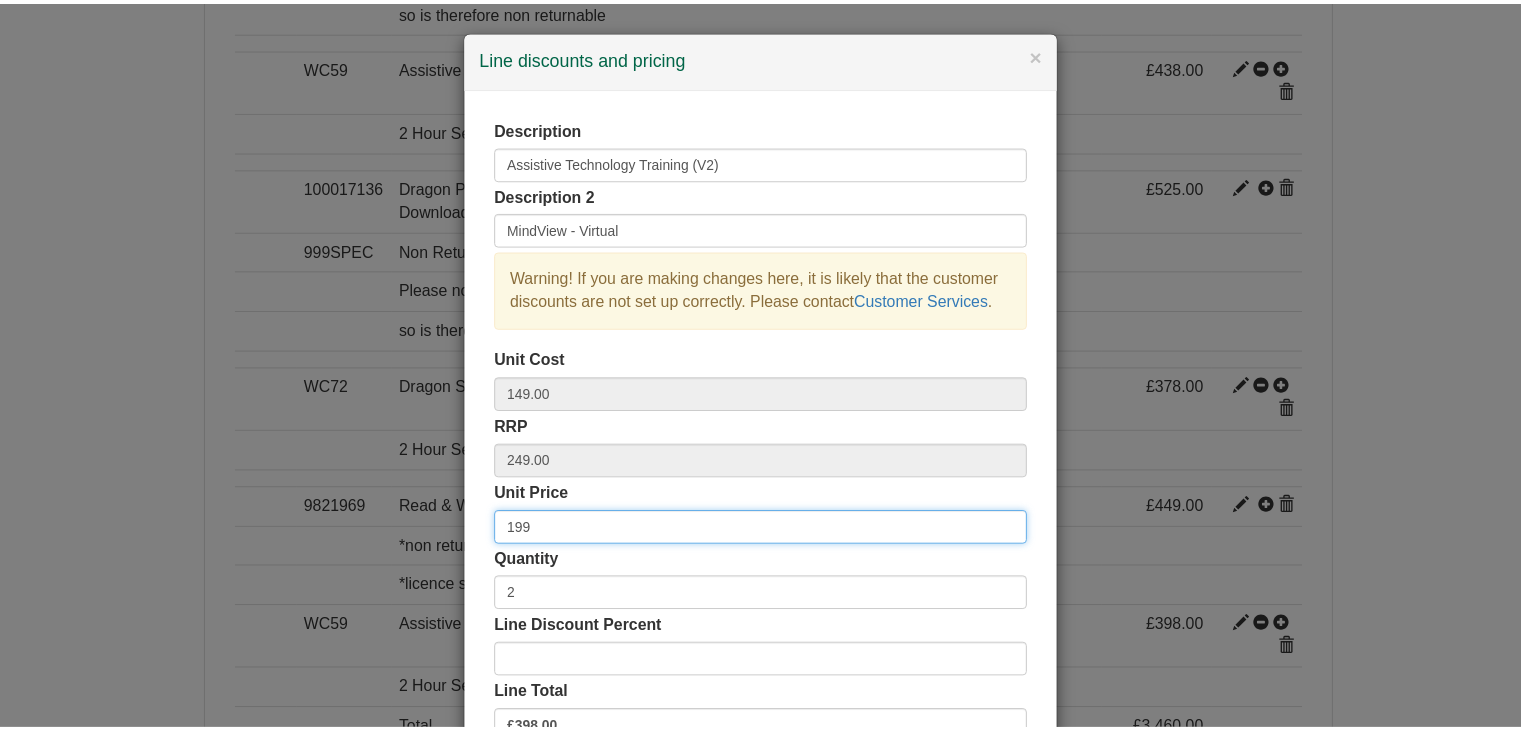 scroll, scrollTop: 144, scrollLeft: 0, axis: vertical 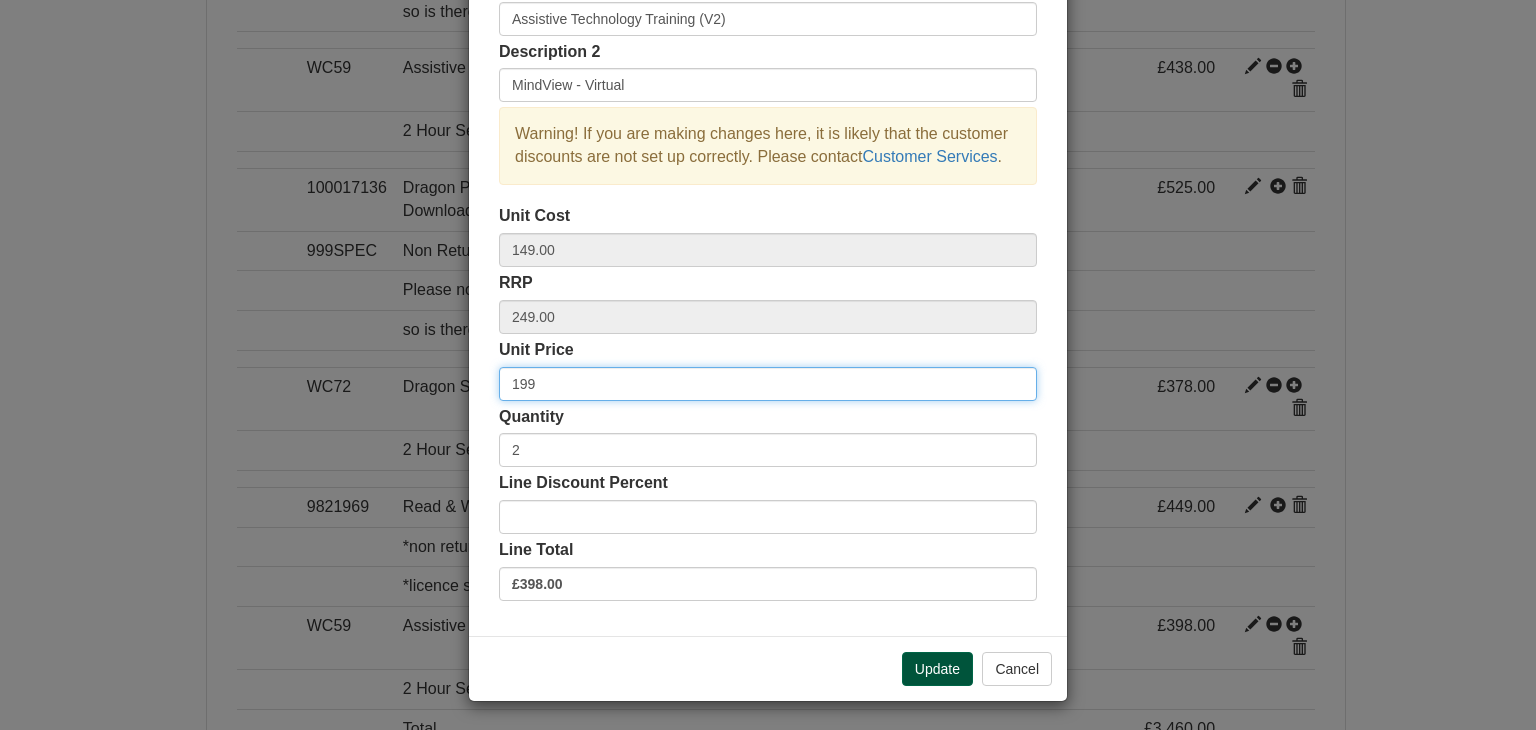 type on "199" 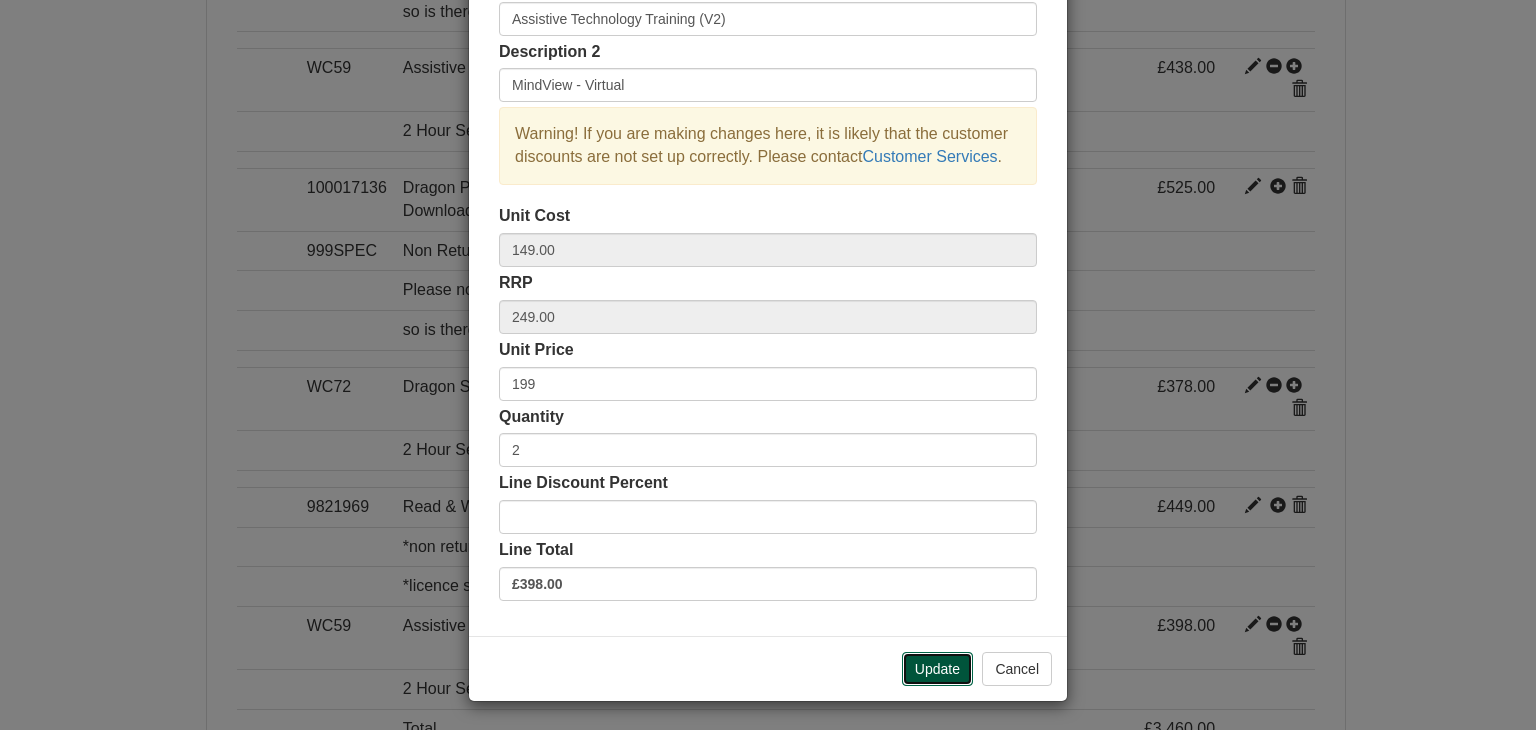 click on "Update" at bounding box center (937, 669) 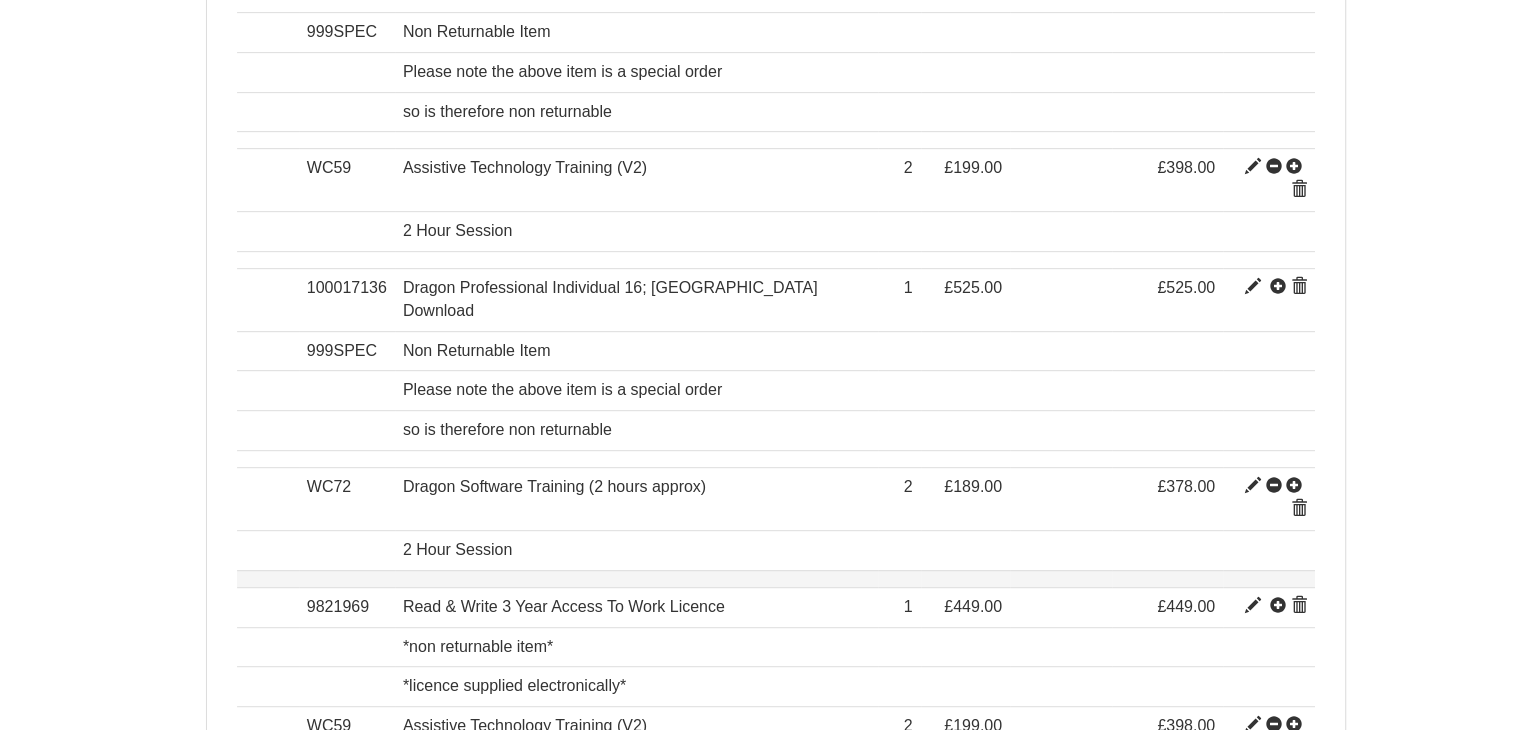 scroll, scrollTop: 1039, scrollLeft: 0, axis: vertical 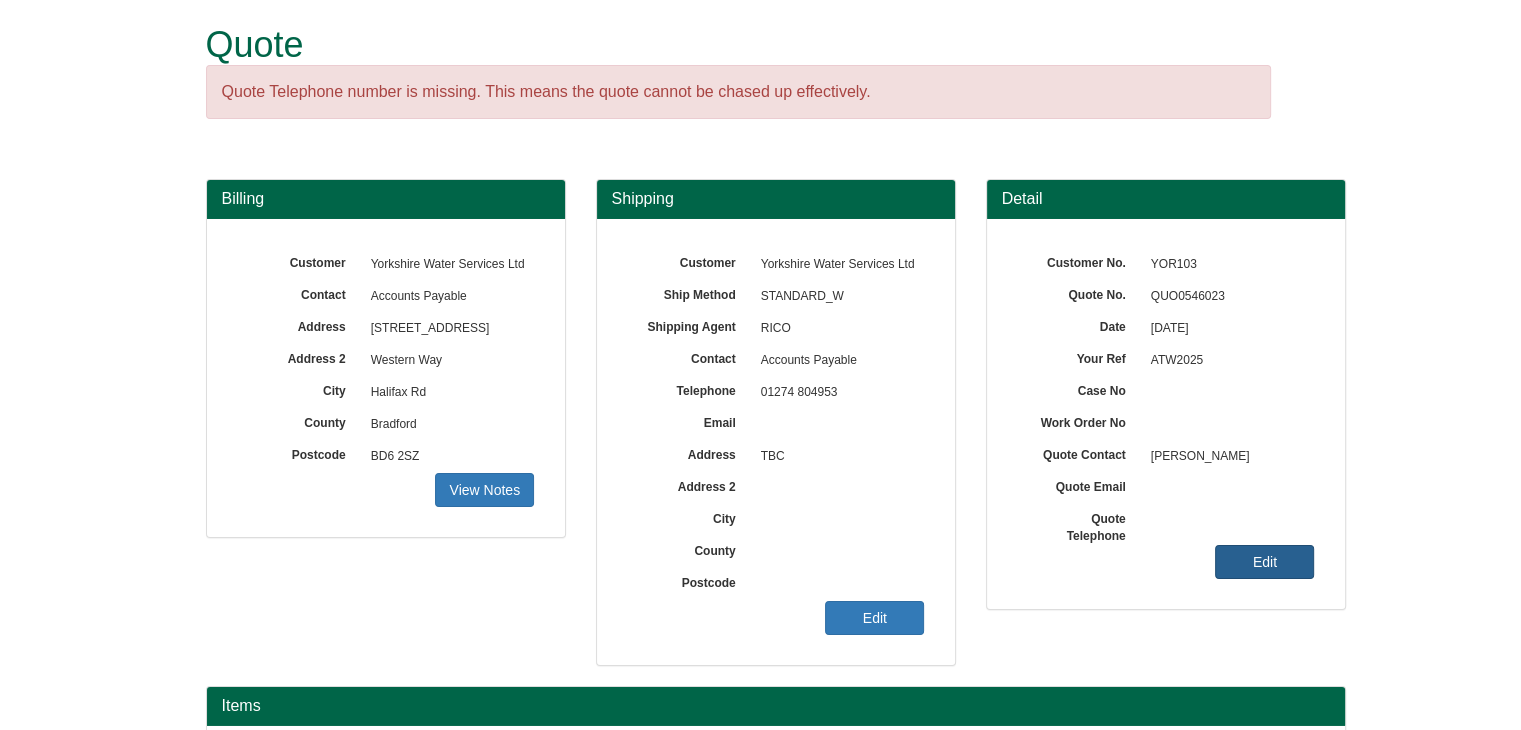 click on "Edit" at bounding box center [1264, 562] 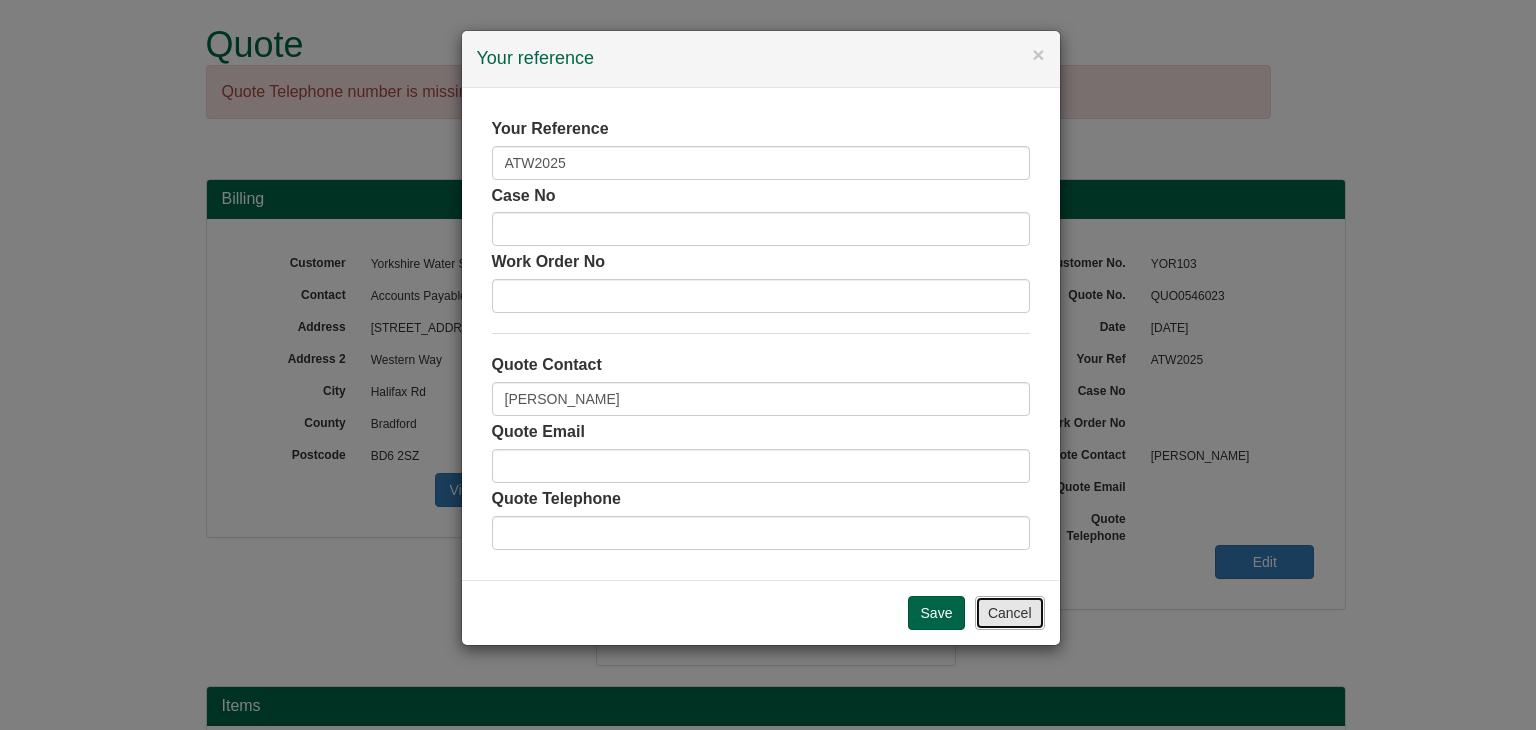 click on "Cancel" at bounding box center (1010, 613) 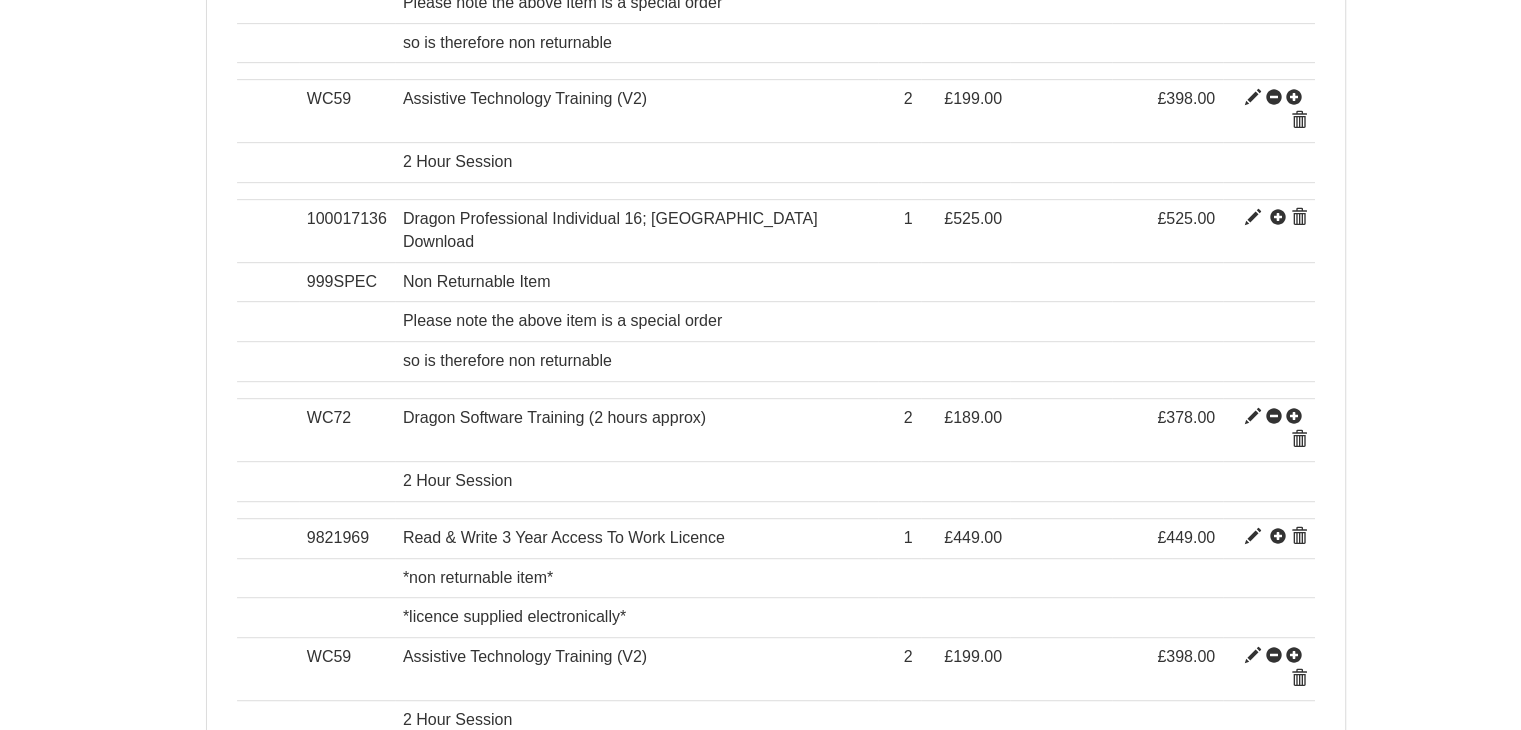 scroll, scrollTop: 1039, scrollLeft: 0, axis: vertical 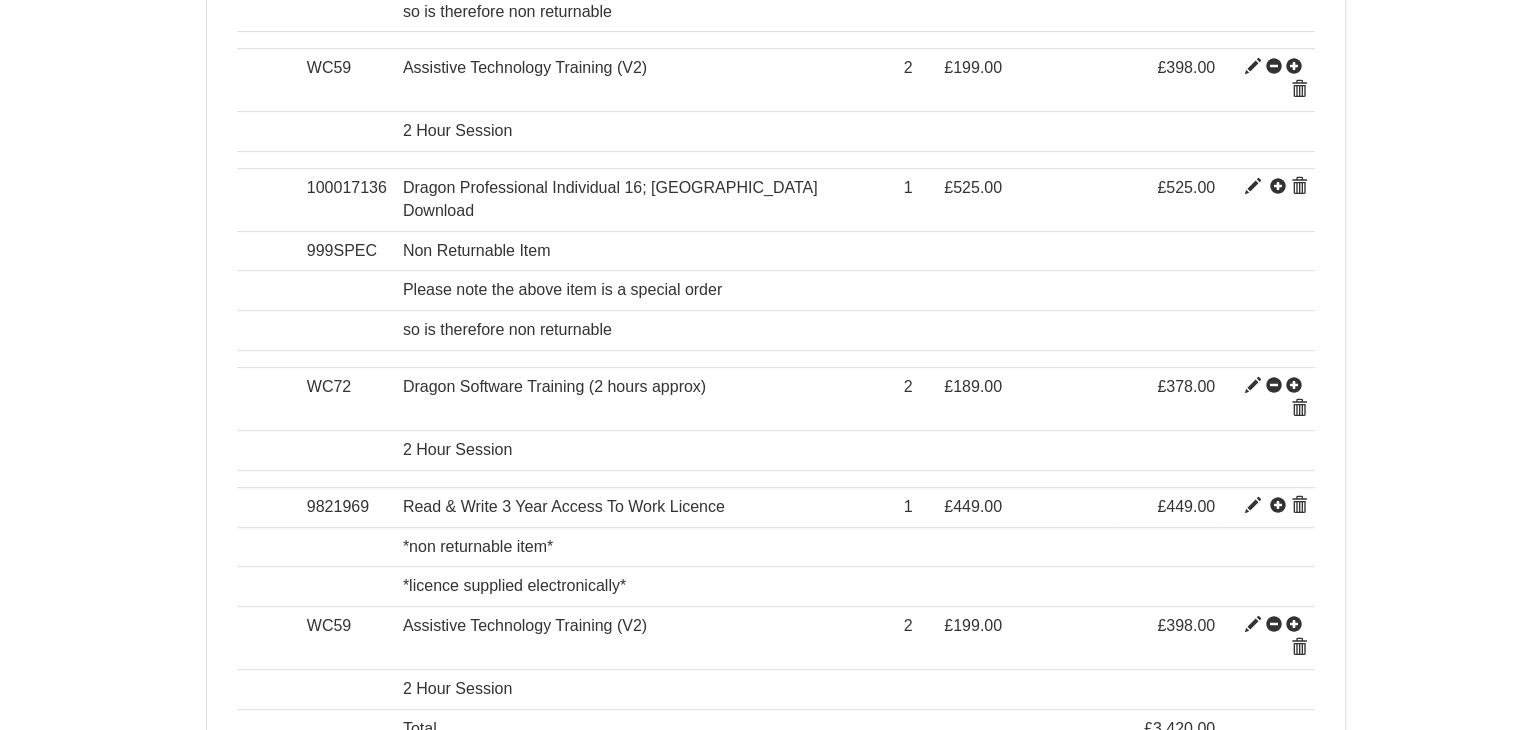 click on "Download" at bounding box center [1198, 827] 